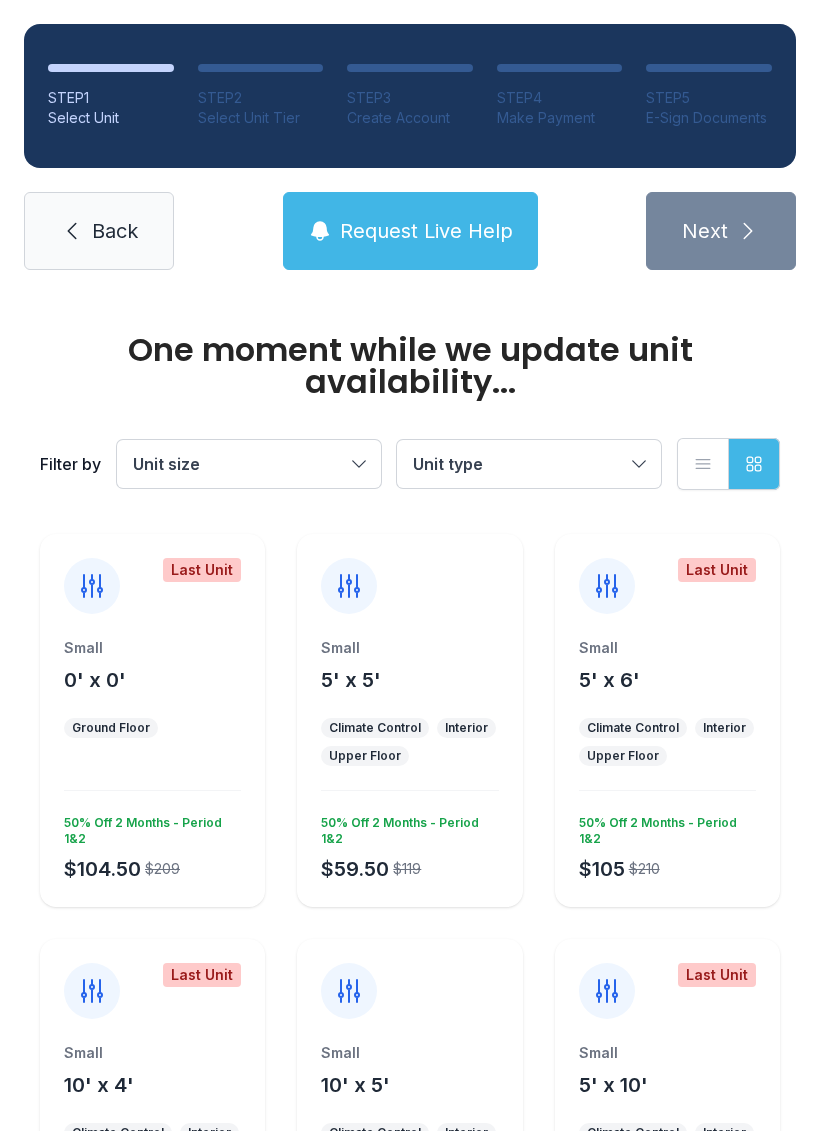 scroll, scrollTop: 0, scrollLeft: 0, axis: both 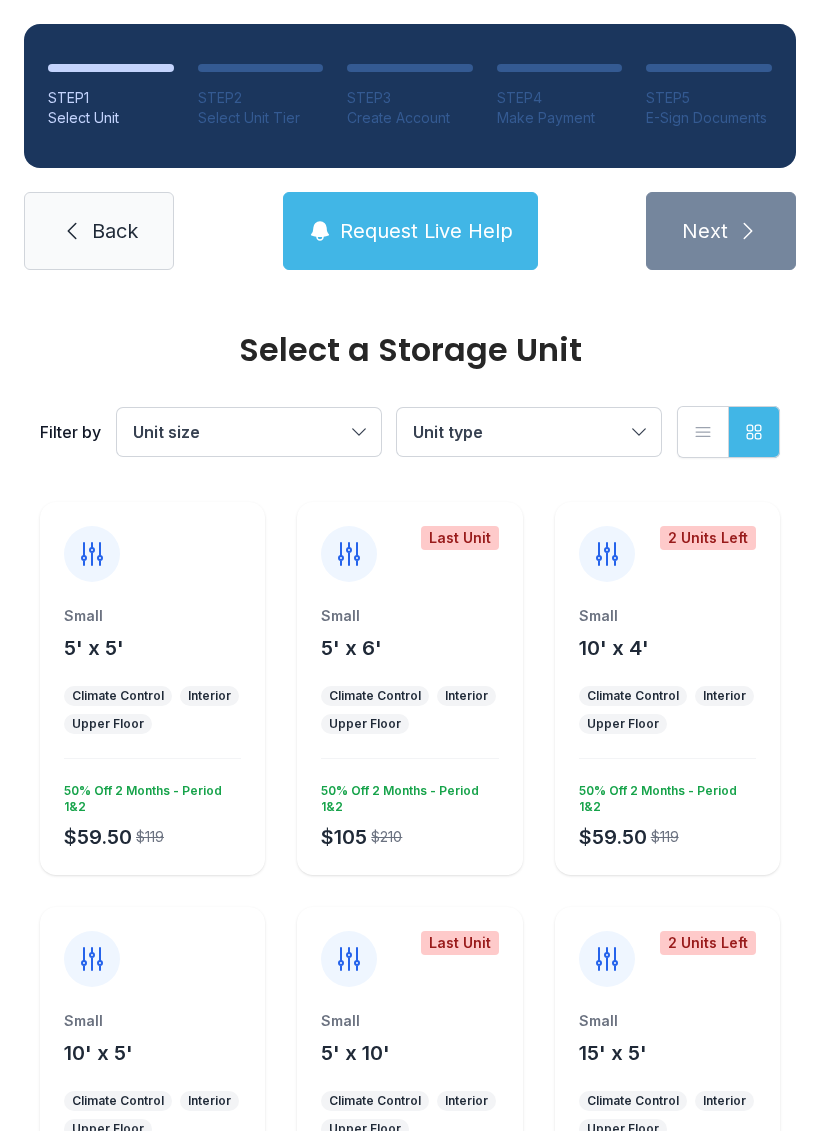 click on "Request Live Help" at bounding box center [426, 231] 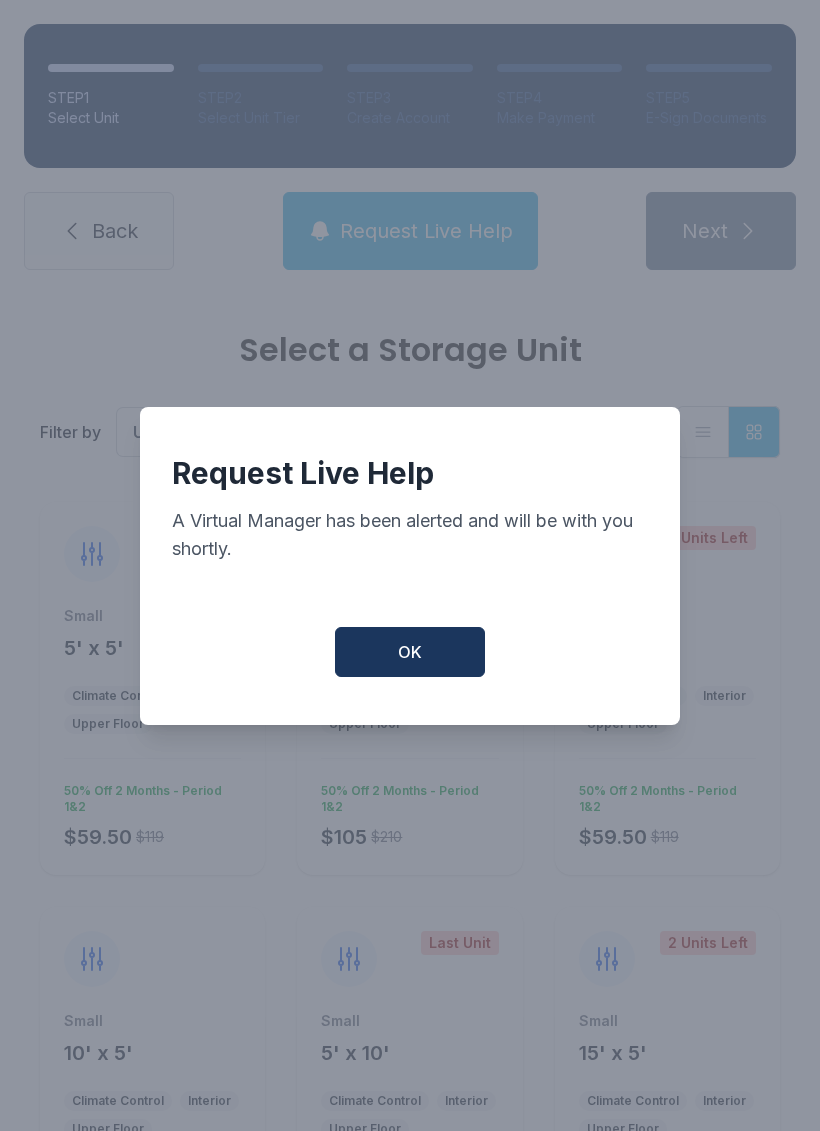 click on "OK" at bounding box center (410, 652) 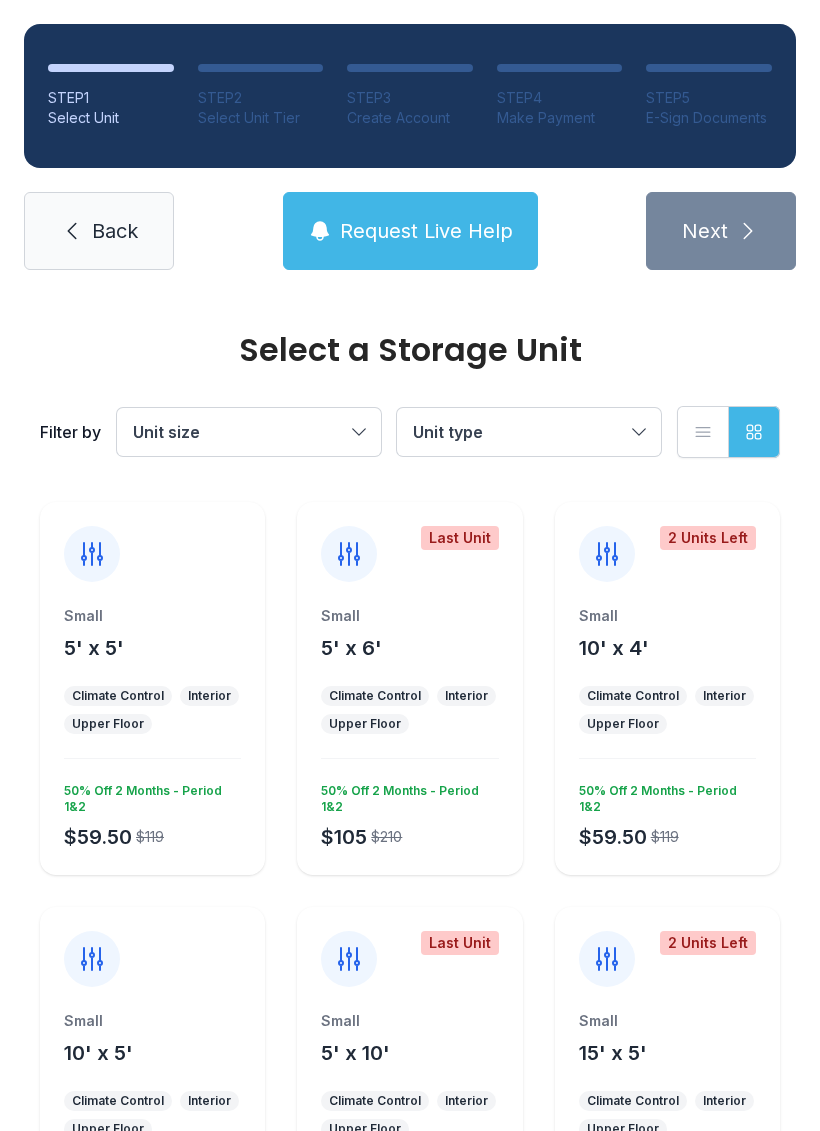 click on "Small 5' x 5'" at bounding box center (152, 634) 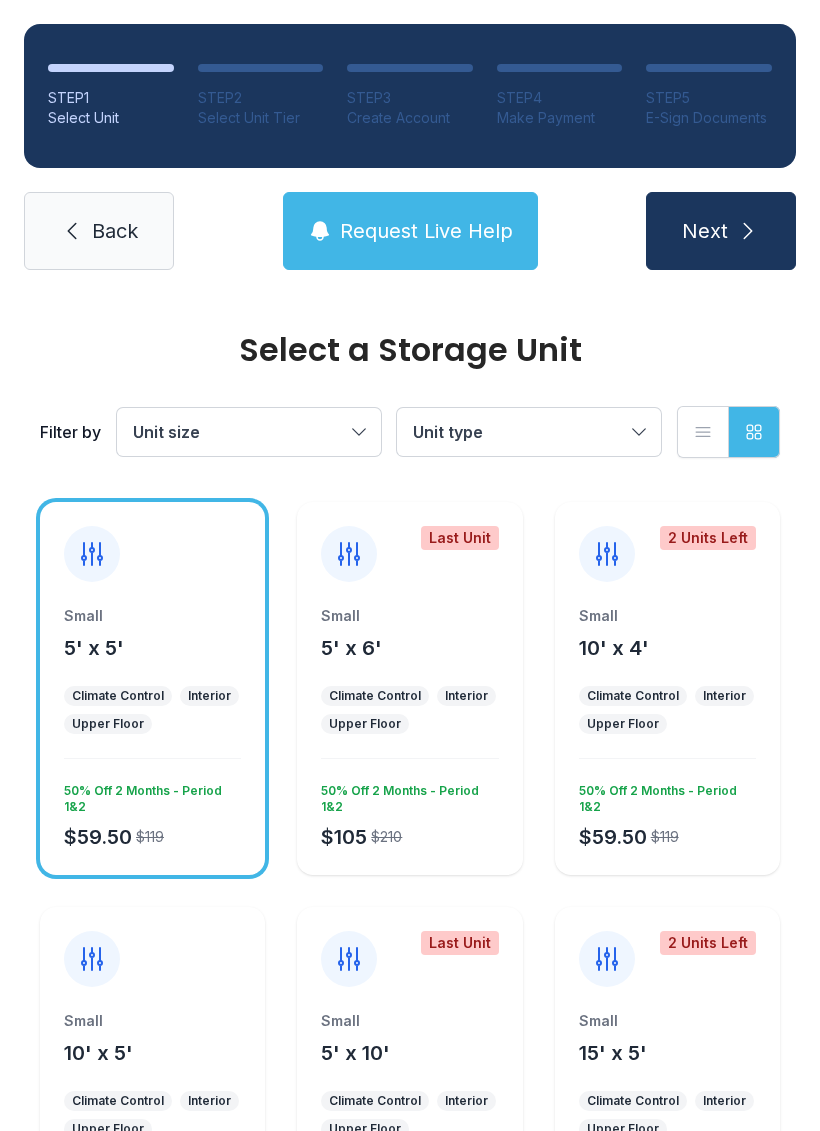 click on "Next" at bounding box center [721, 231] 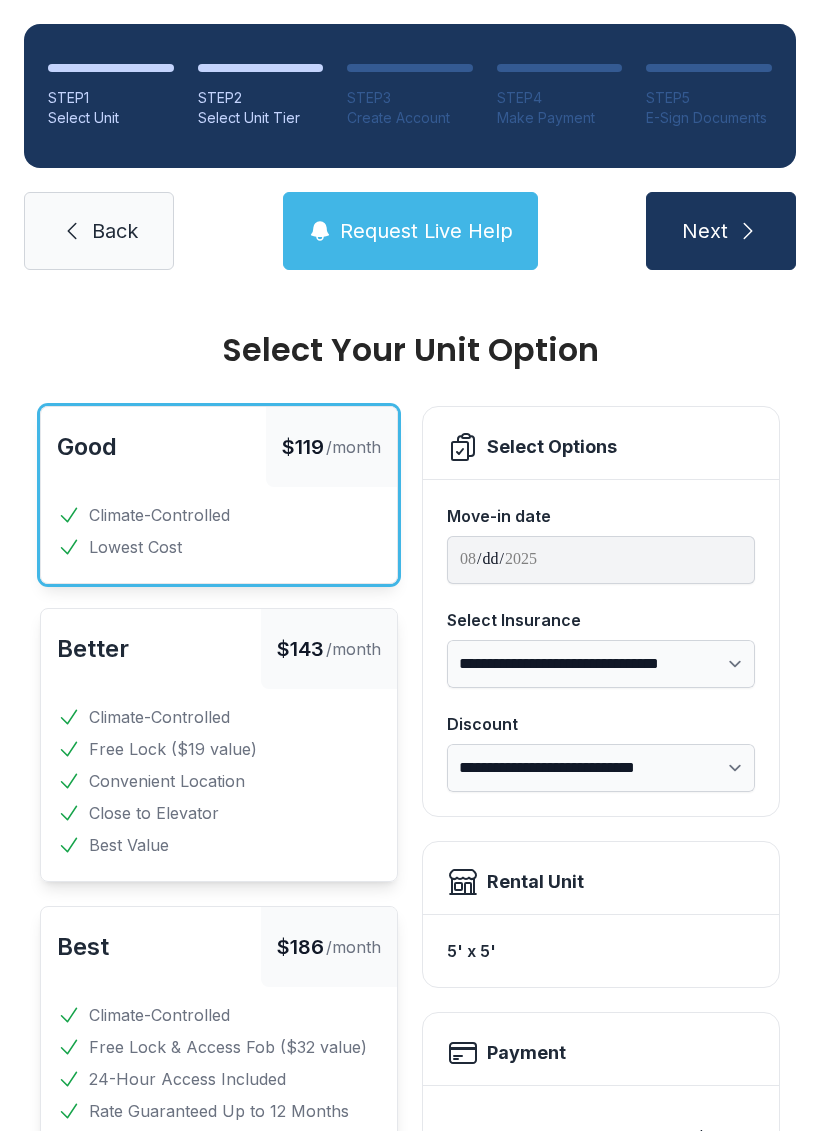 click on "**********" at bounding box center [601, 664] 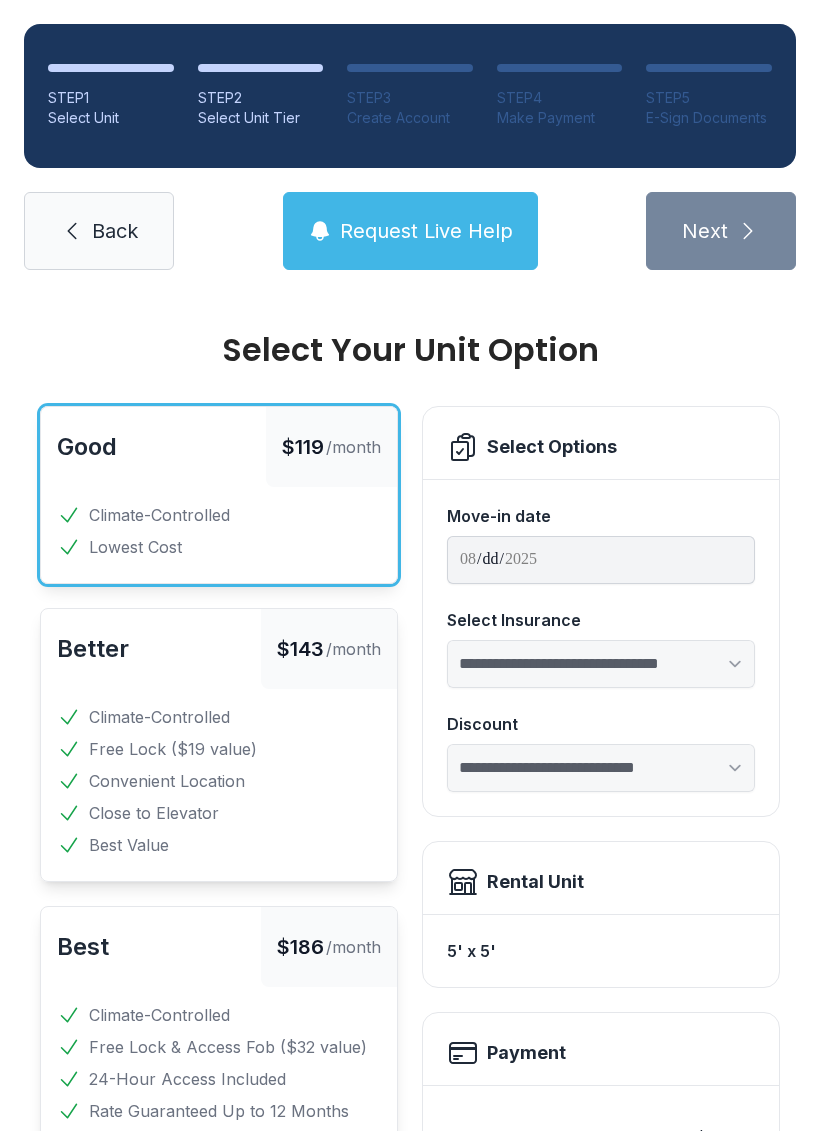 select on "****" 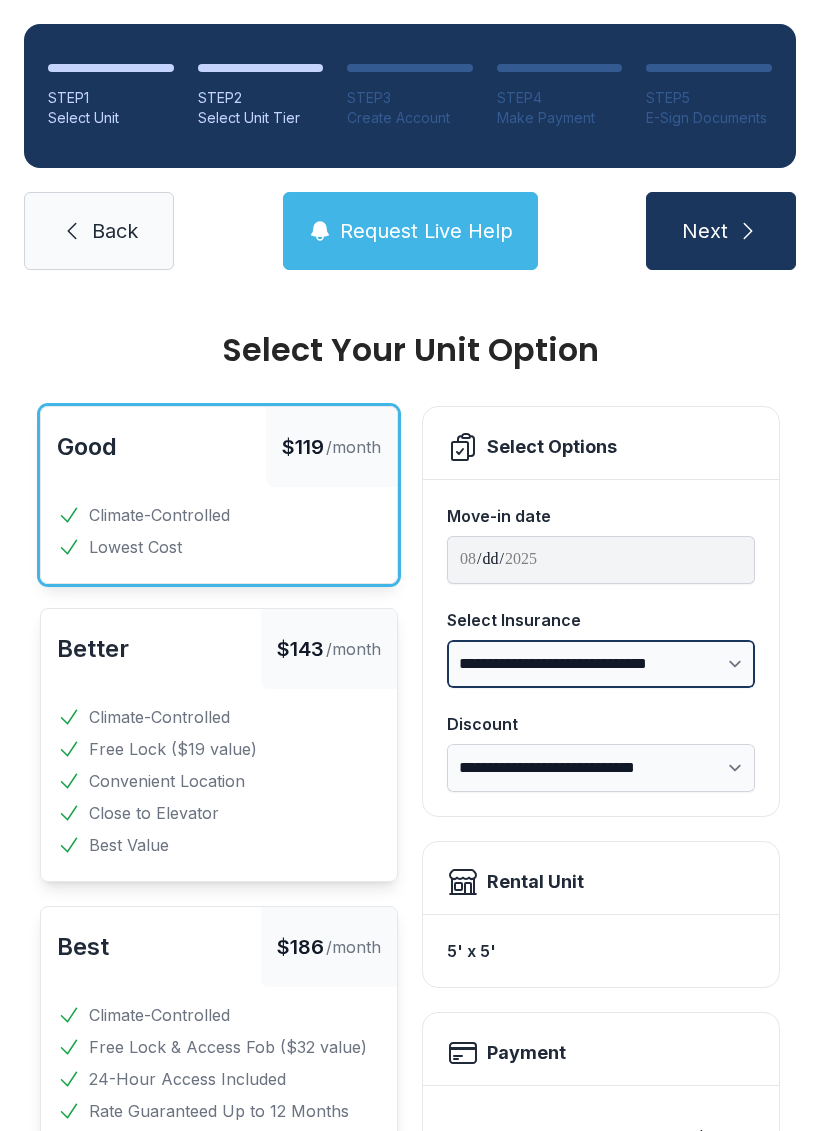 click on "**********" at bounding box center [601, 664] 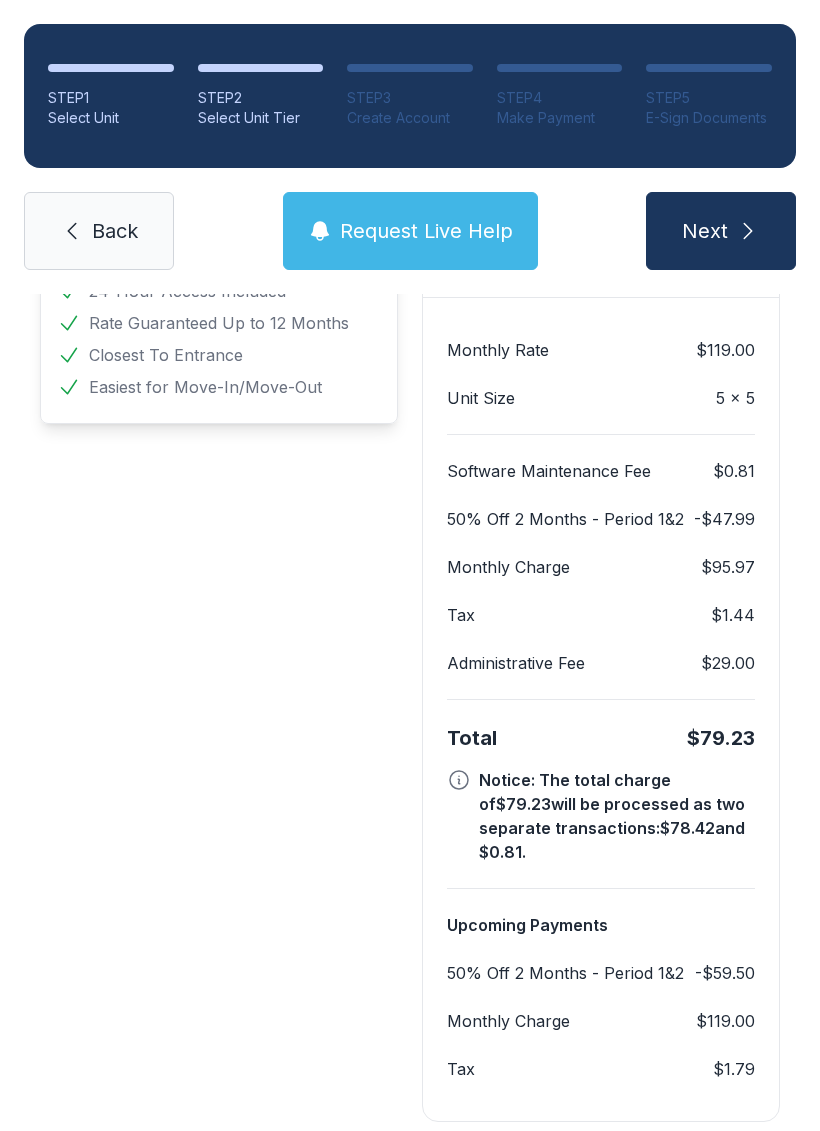 scroll, scrollTop: 786, scrollLeft: 0, axis: vertical 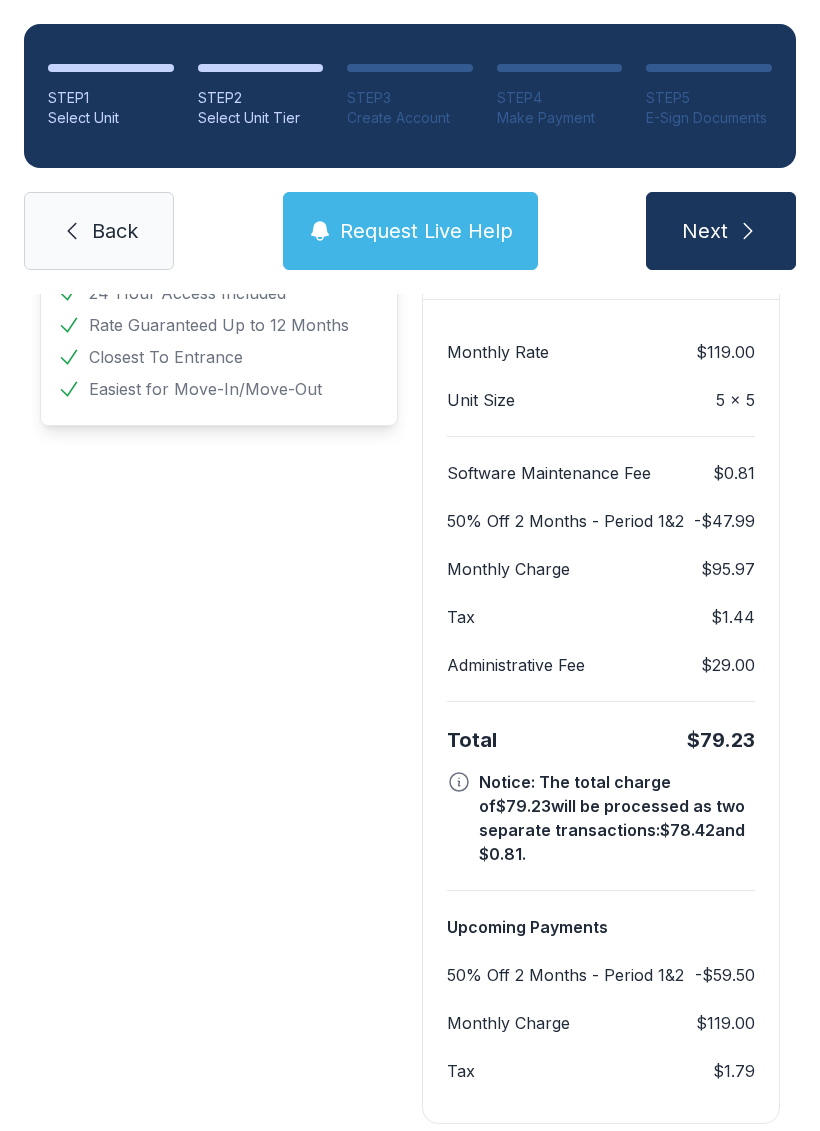 click 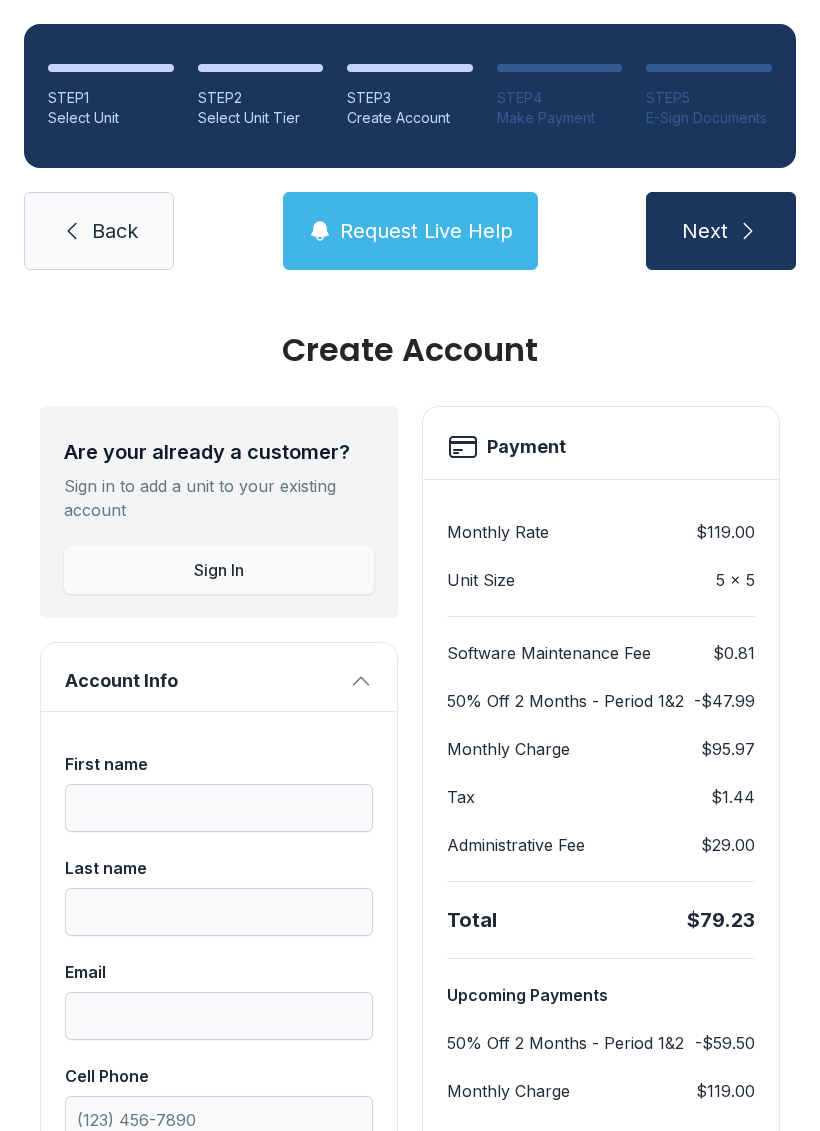 scroll, scrollTop: 0, scrollLeft: 0, axis: both 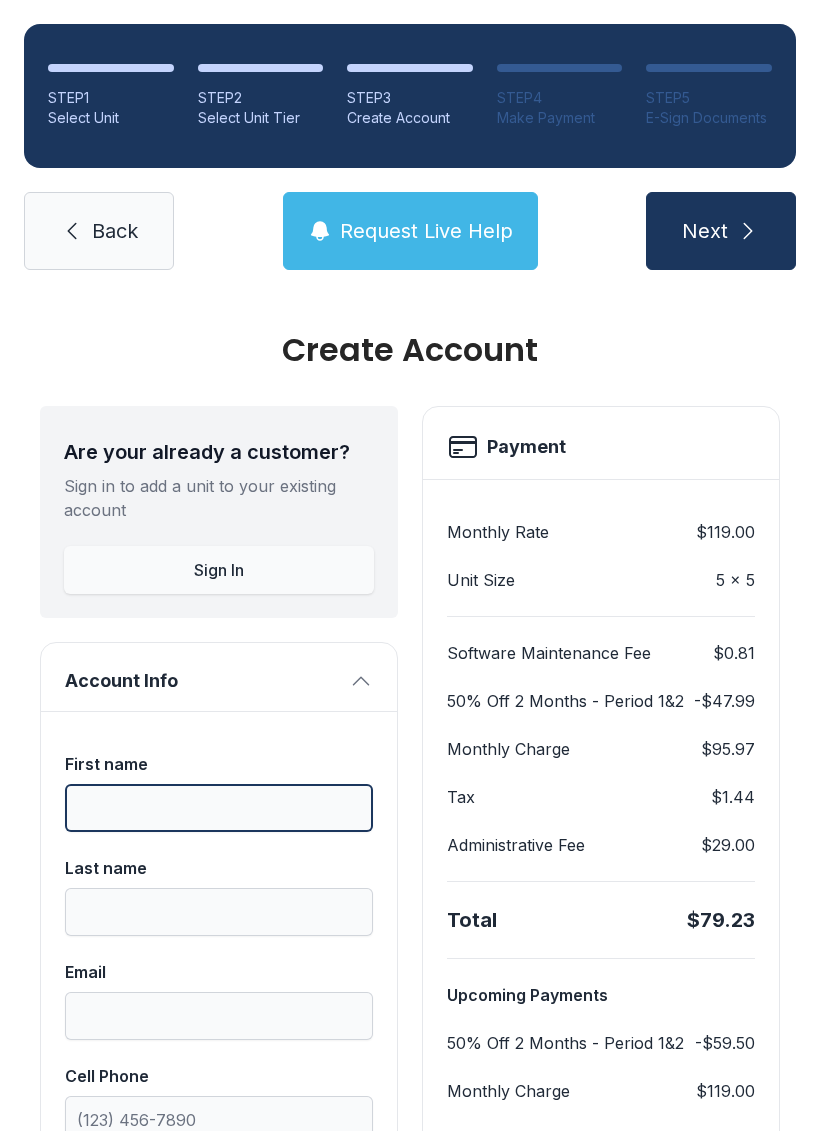 click on "First name" at bounding box center [219, 808] 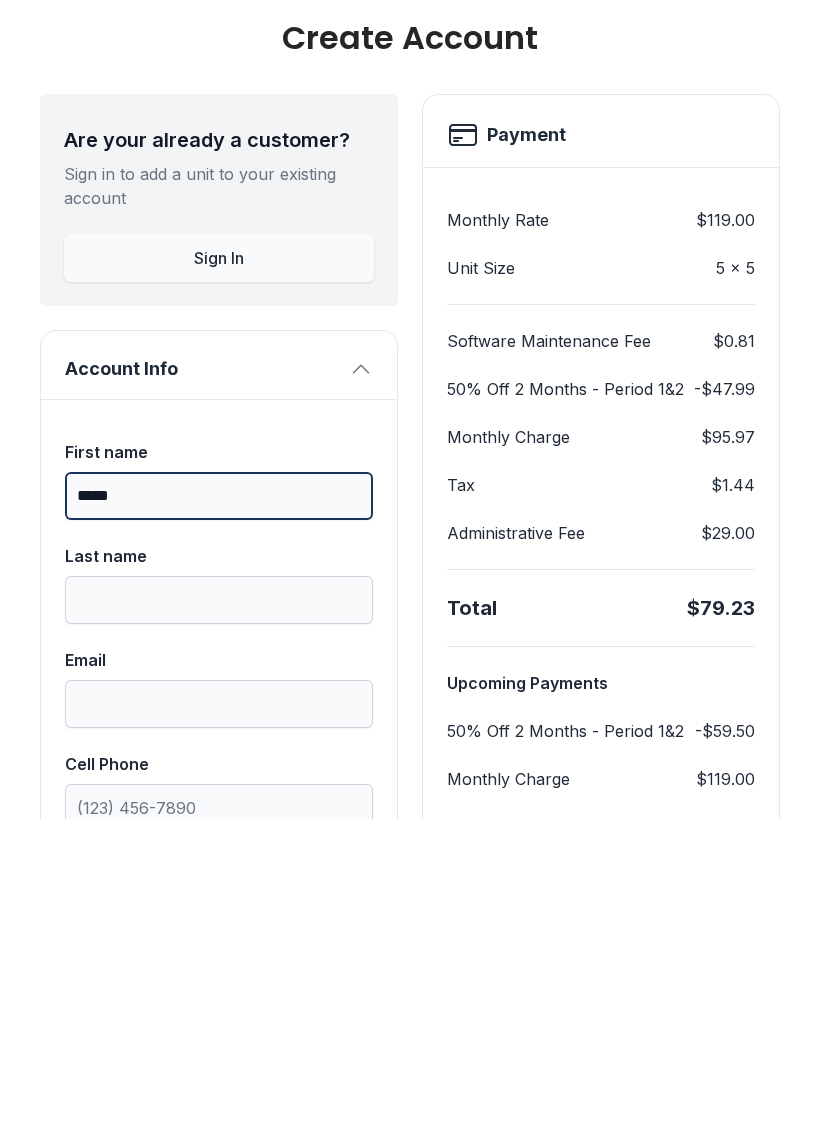 type on "*****" 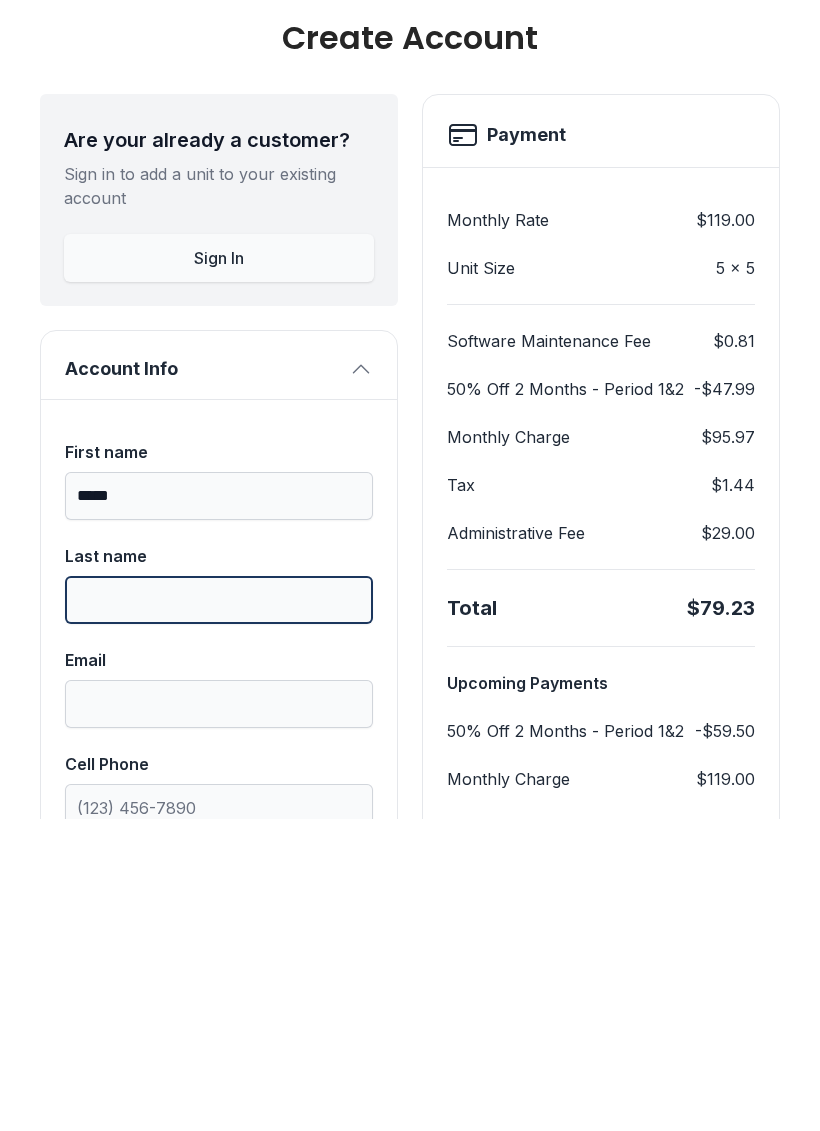 click on "Last name" at bounding box center (219, 912) 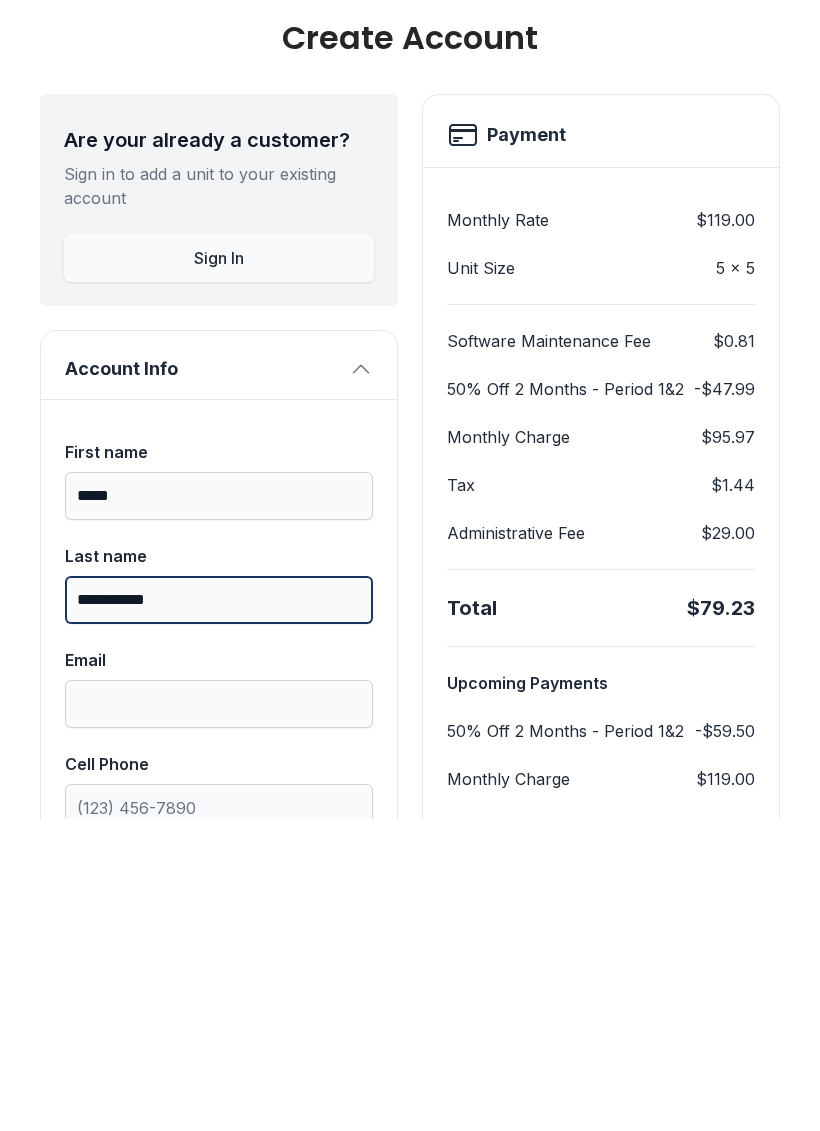 type on "**********" 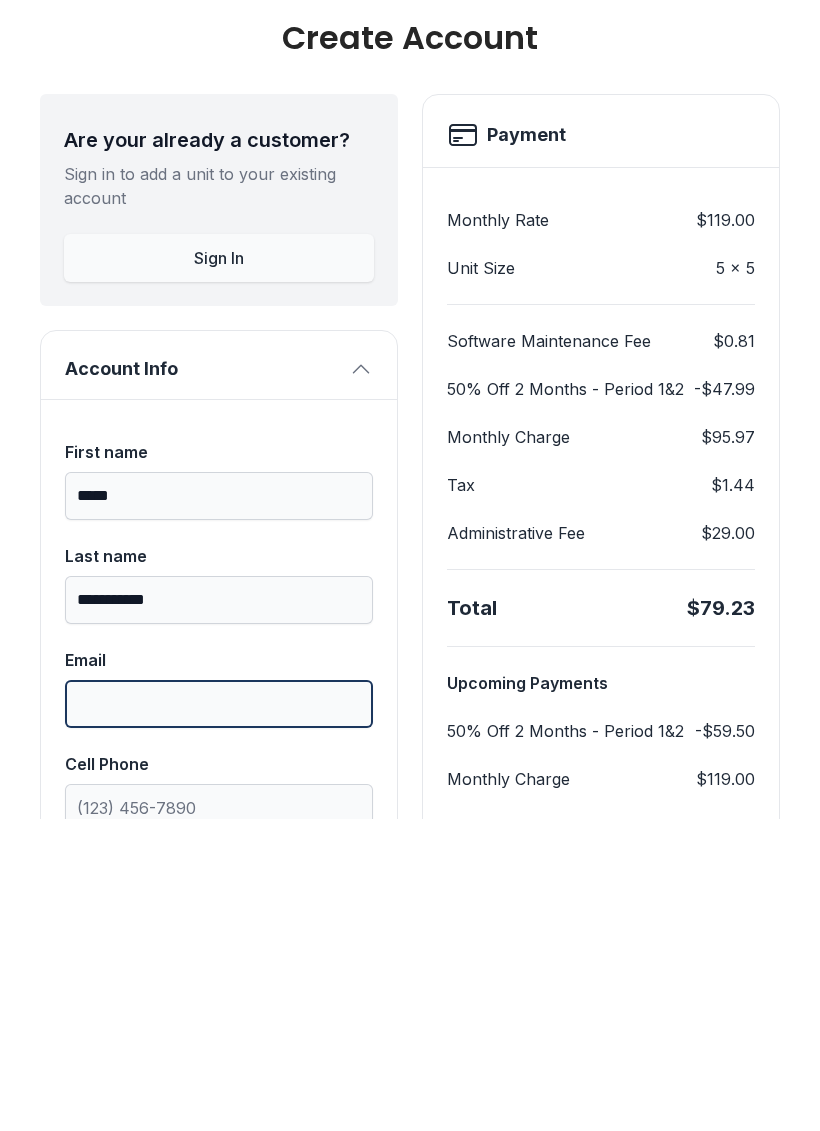 click on "Email" at bounding box center (219, 1016) 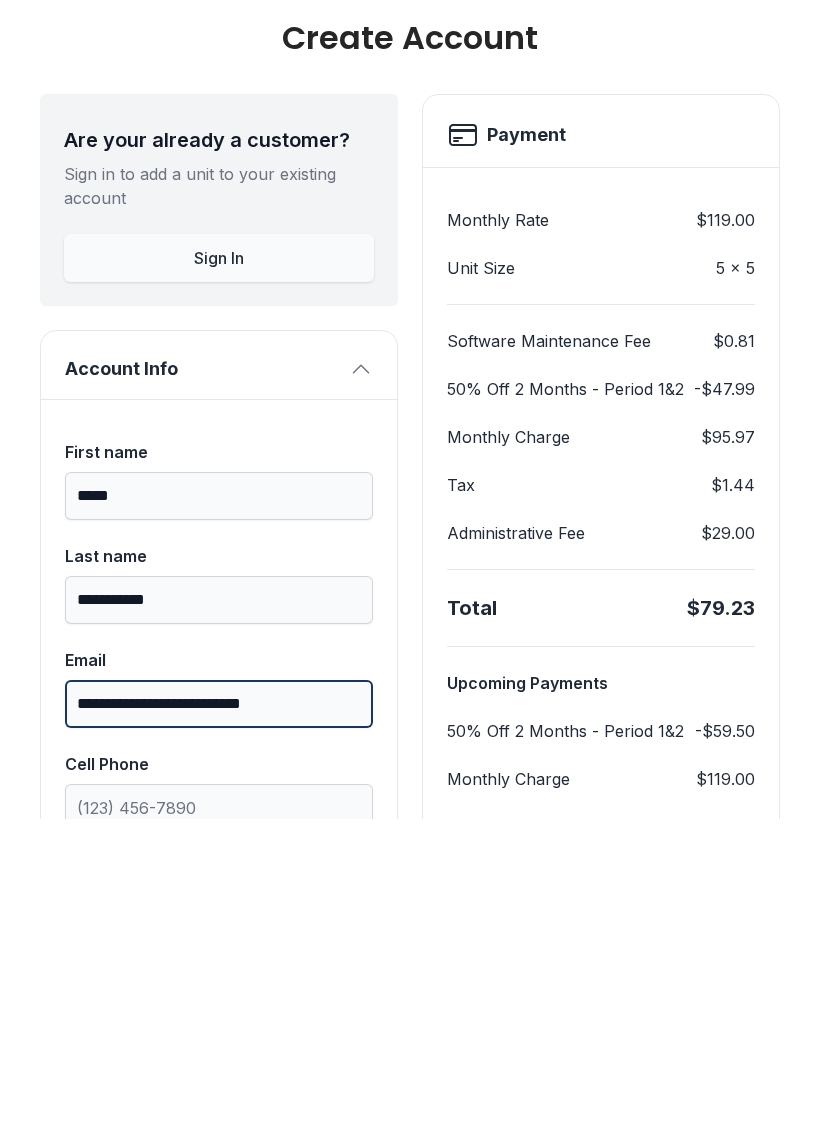 type on "**********" 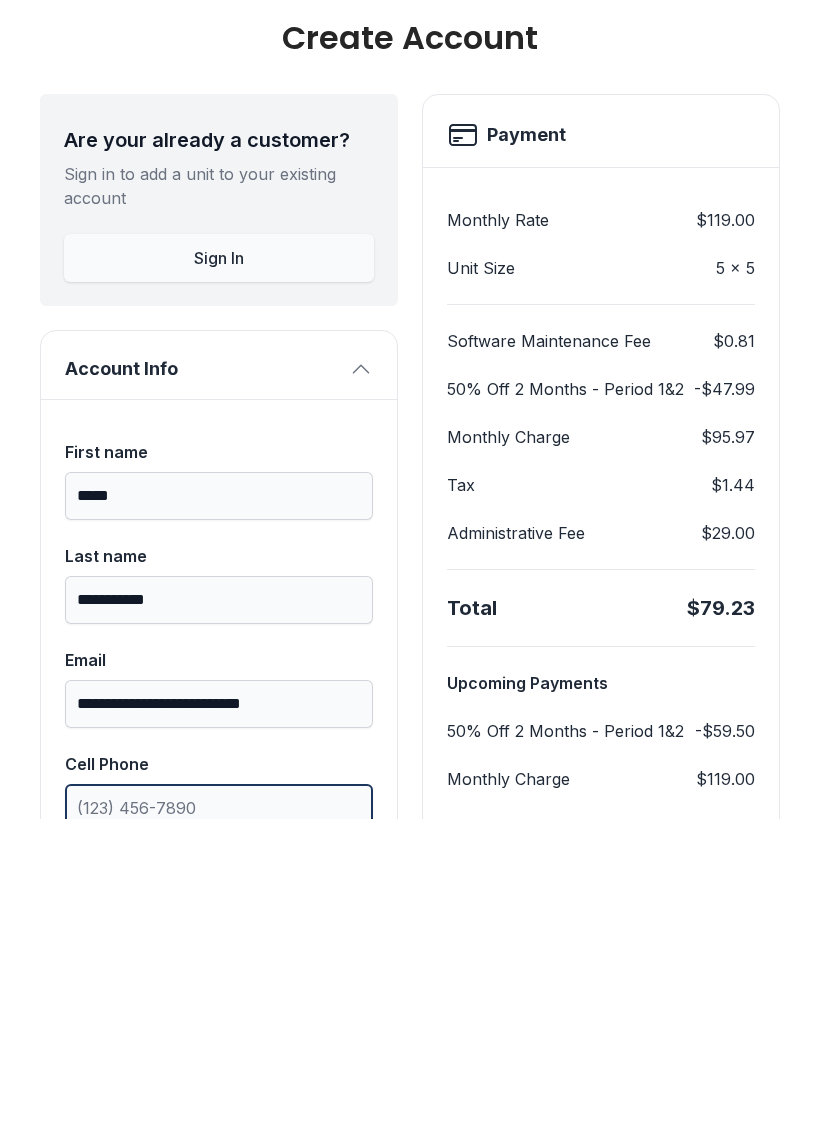 click on "Cell Phone" at bounding box center (219, 1120) 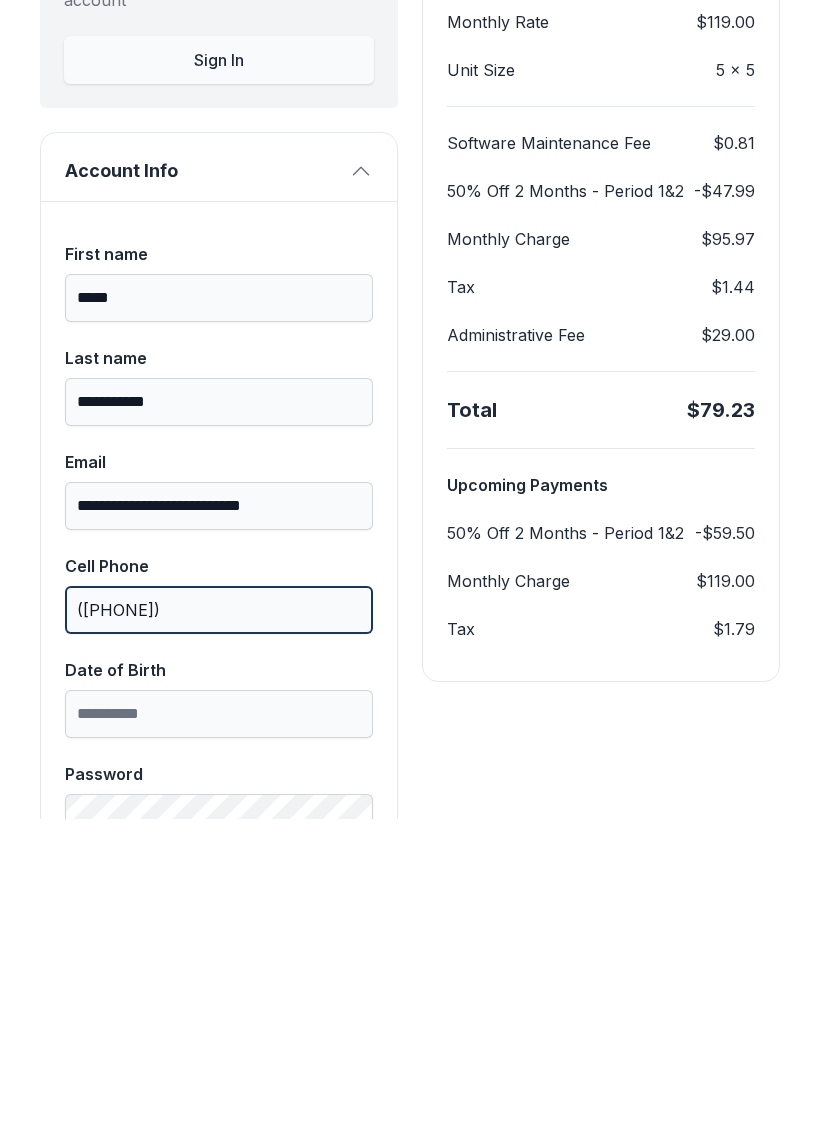 scroll, scrollTop: 199, scrollLeft: 0, axis: vertical 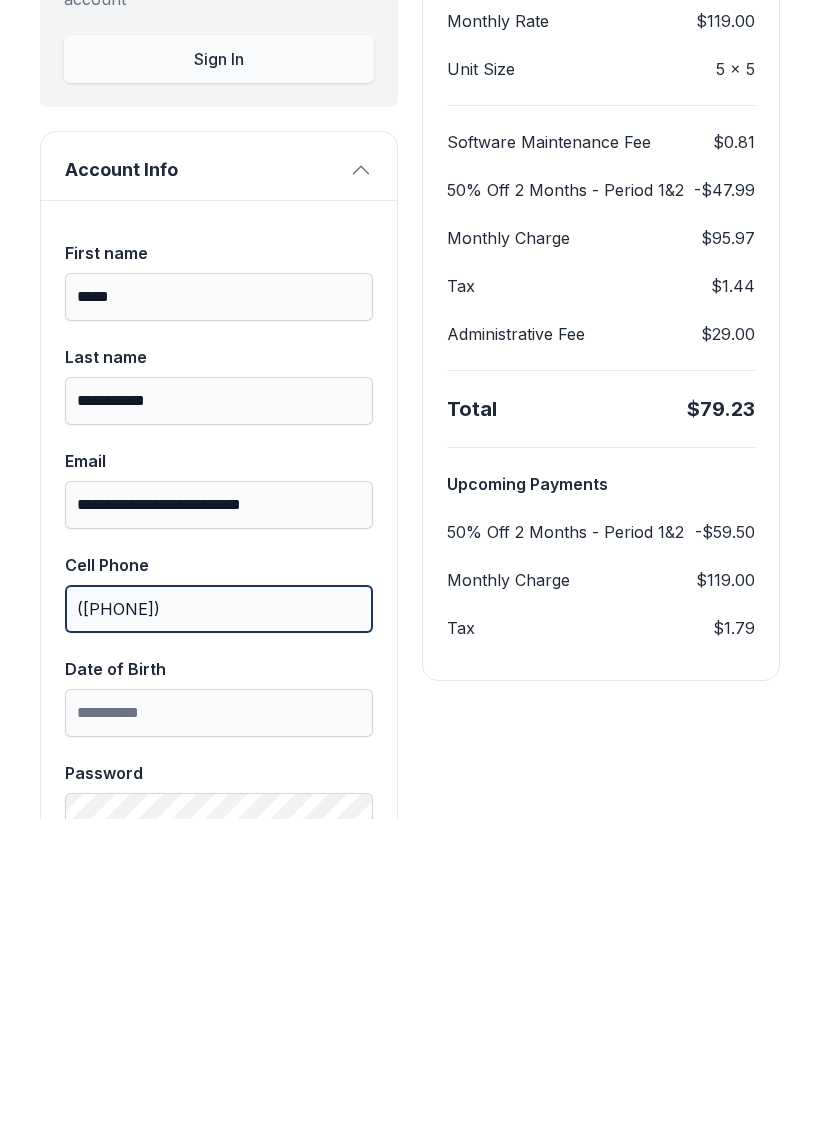 type on "([PHONE])" 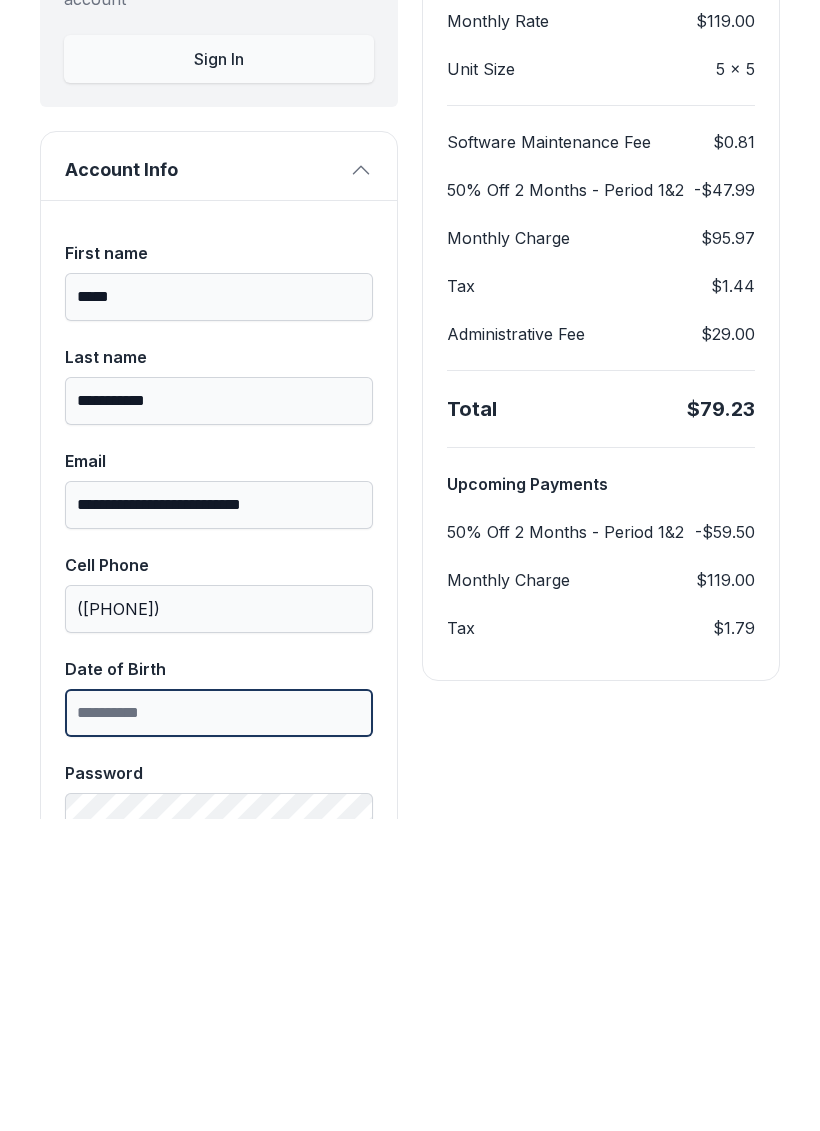 click on "Date of Birth" at bounding box center [219, 1025] 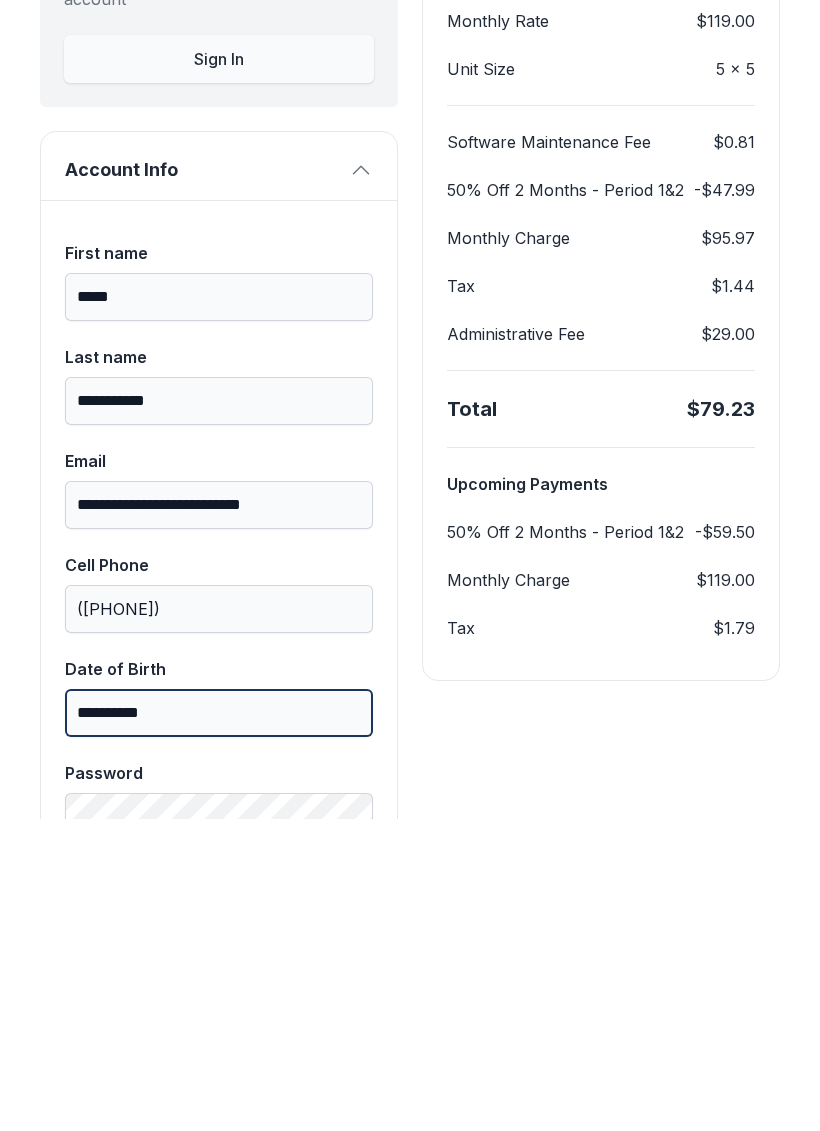 type on "**********" 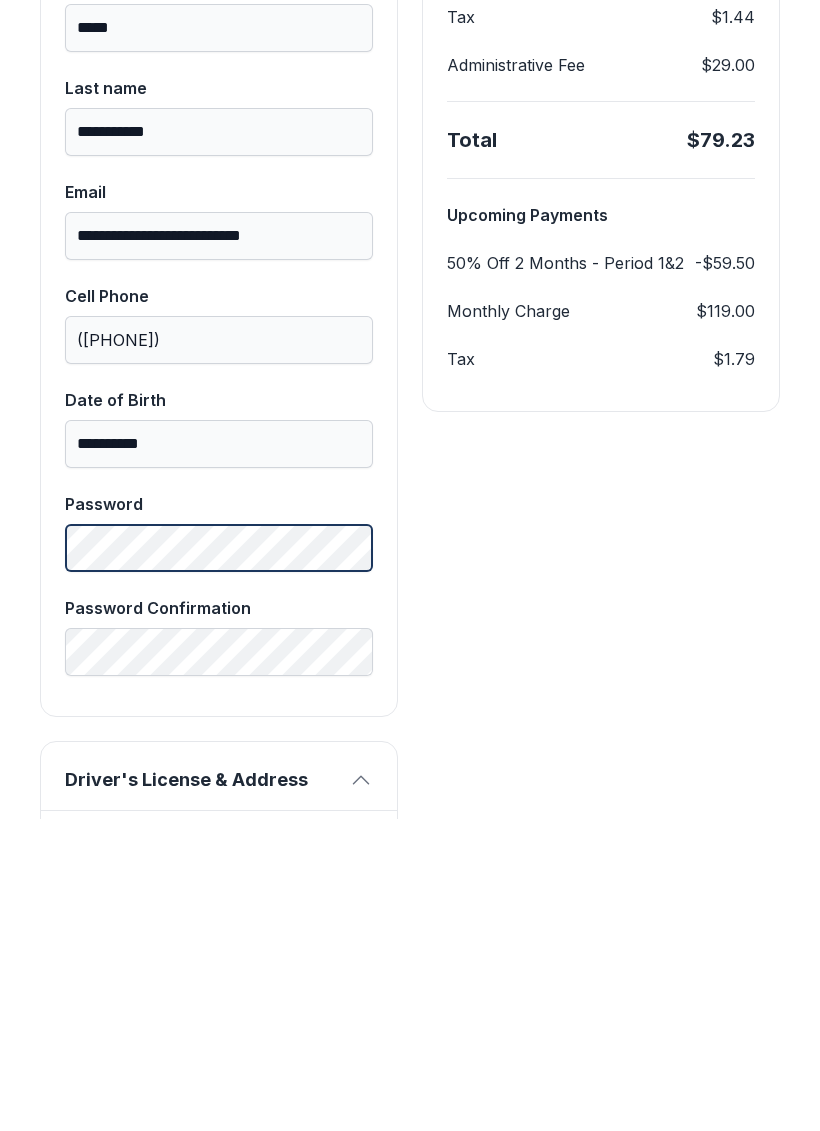 scroll, scrollTop: 470, scrollLeft: 0, axis: vertical 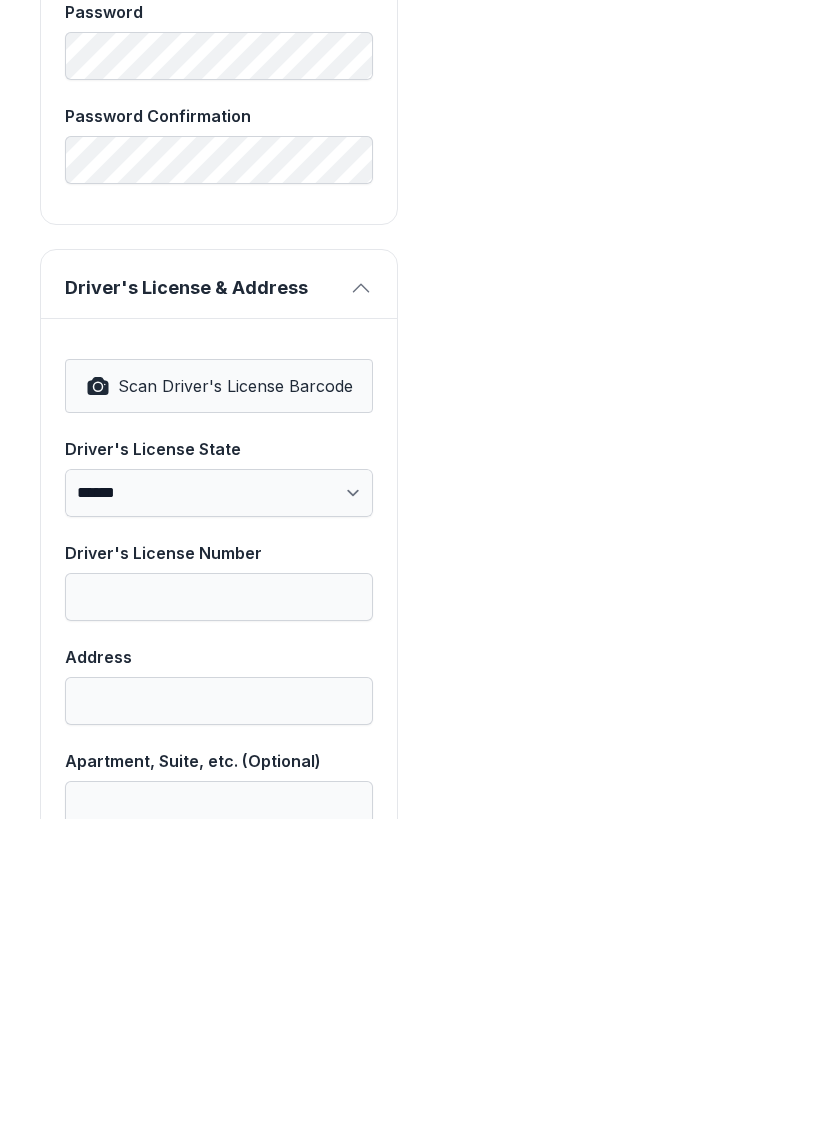 click on "Scan Driver's License Barcode" at bounding box center [235, 698] 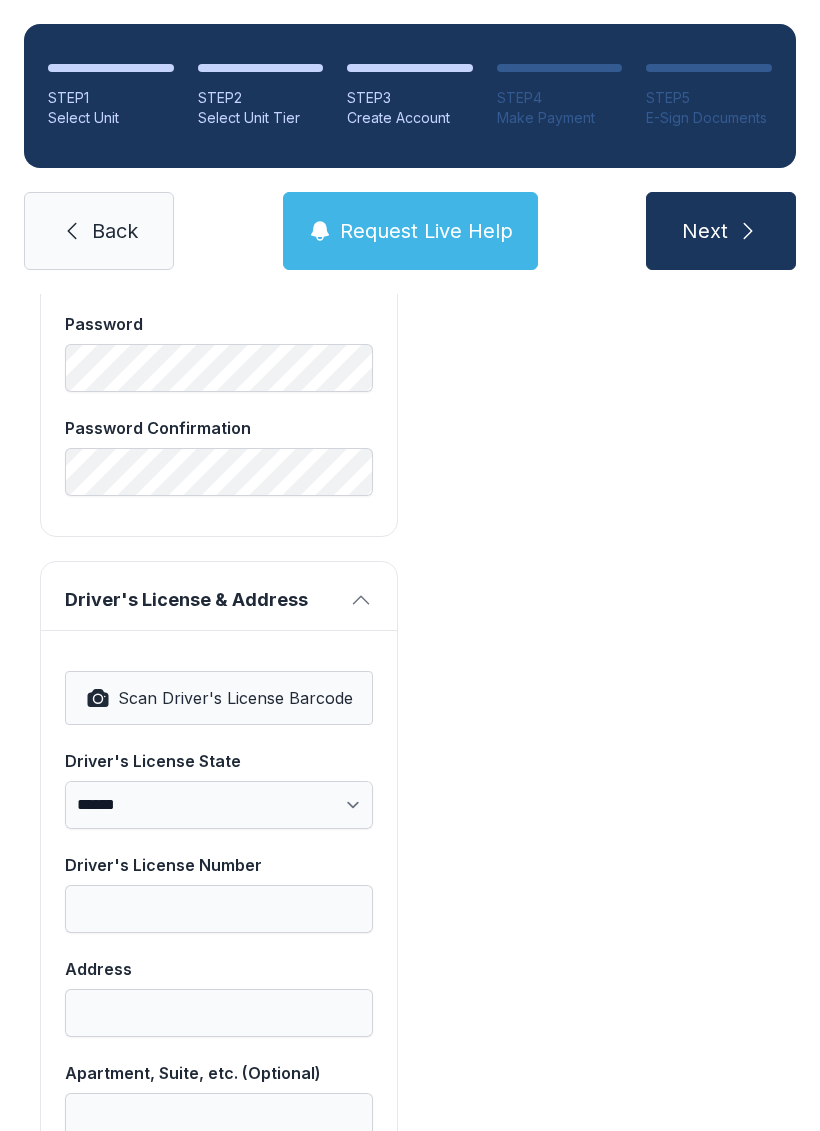 select on "**" 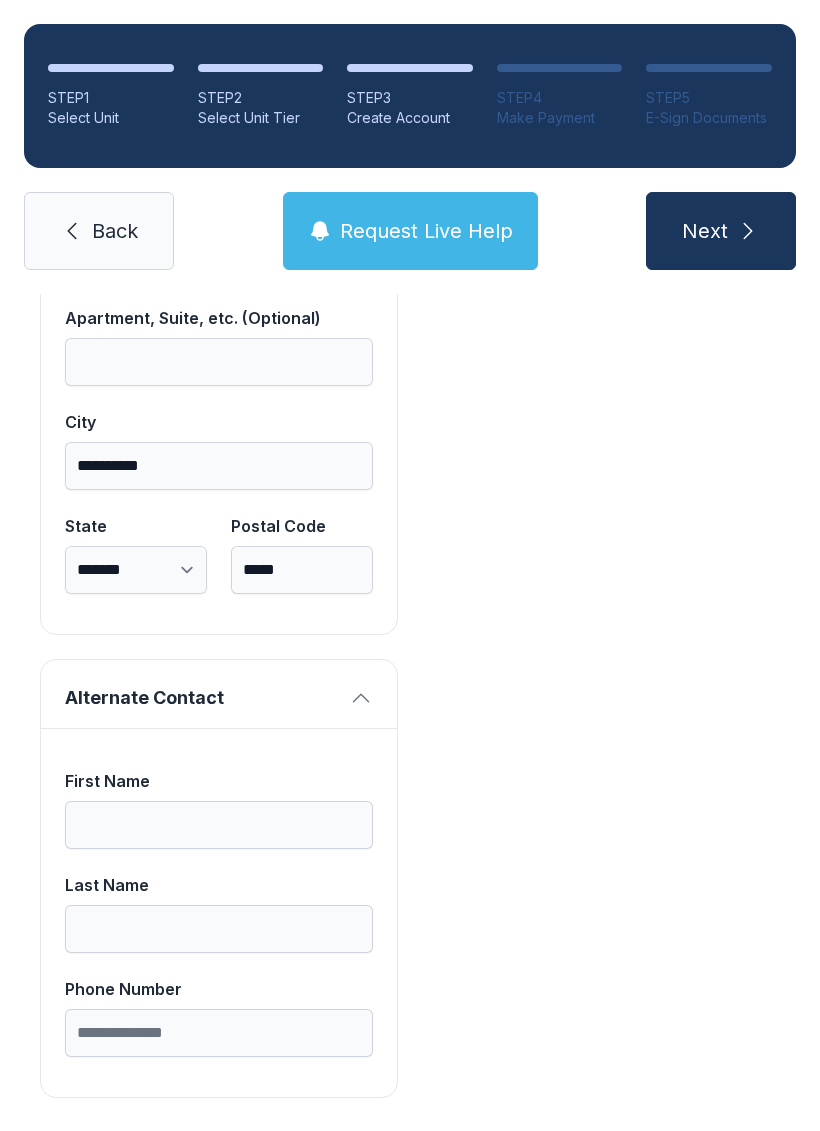 scroll, scrollTop: 1713, scrollLeft: 0, axis: vertical 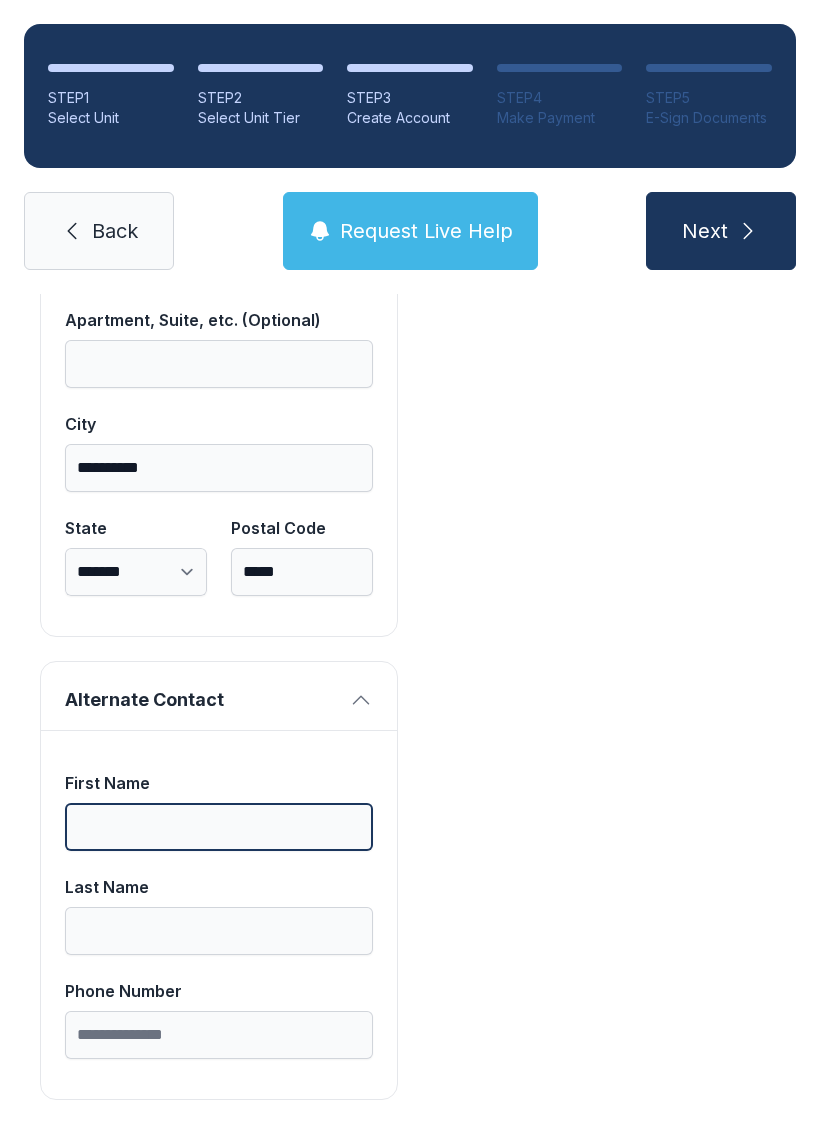 click on "First Name" at bounding box center [219, 827] 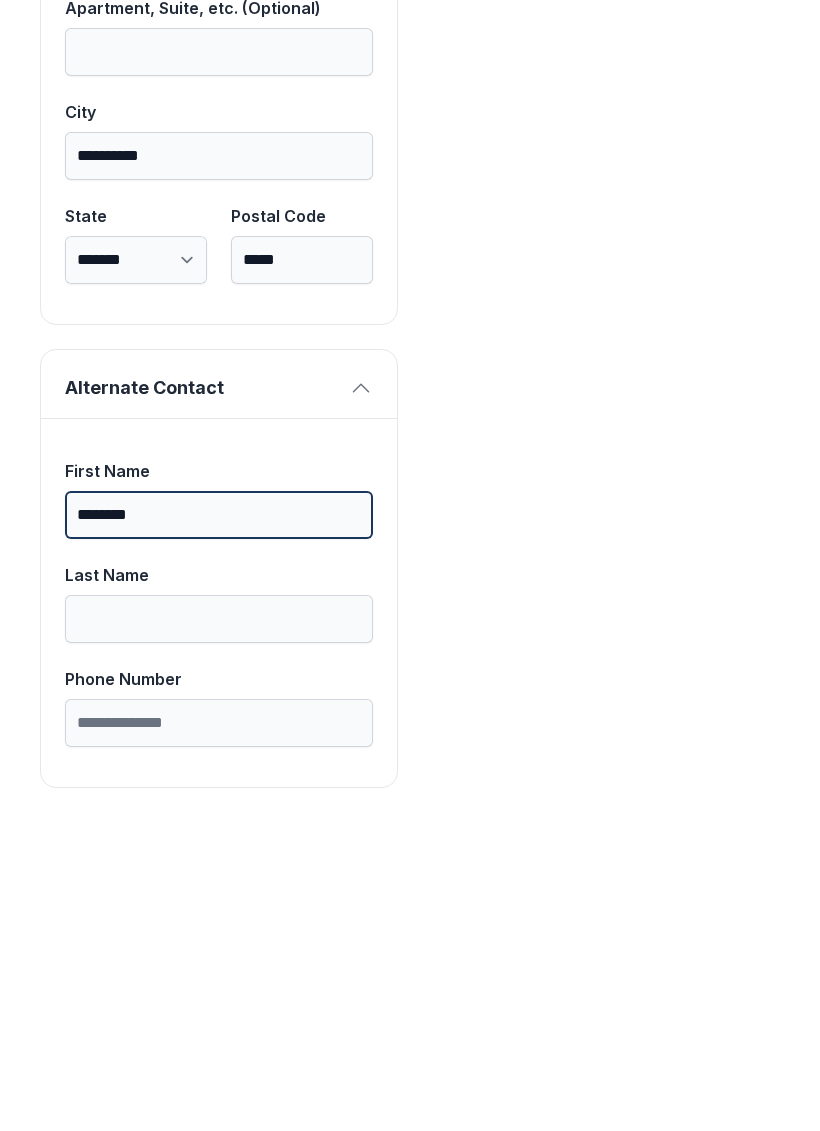type on "********" 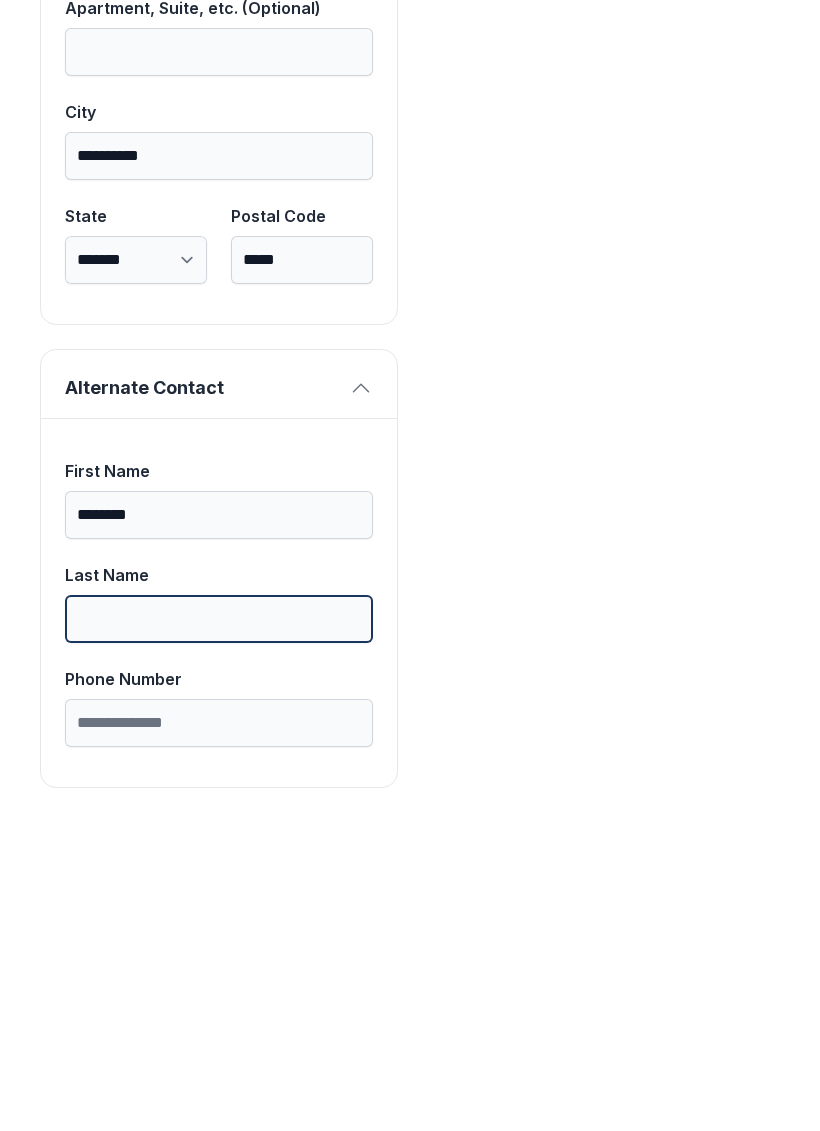 click on "Last Name" at bounding box center [219, 931] 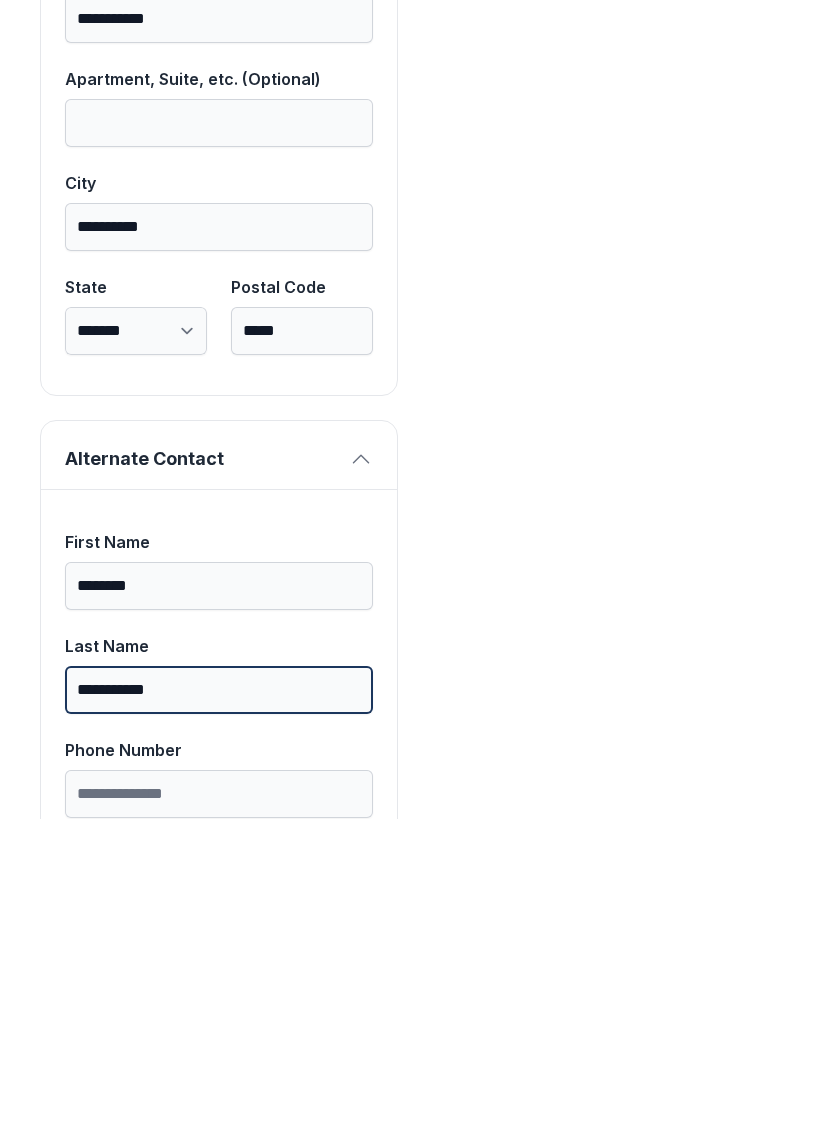 scroll, scrollTop: 1658, scrollLeft: 0, axis: vertical 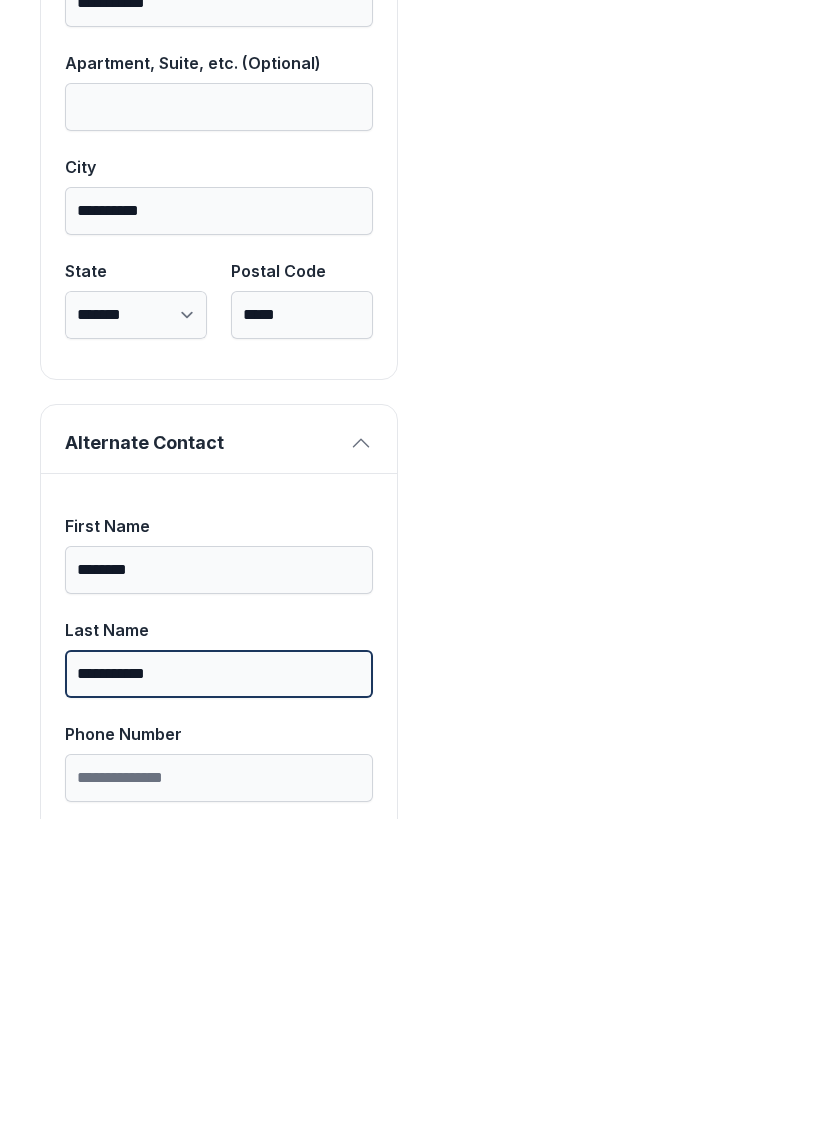 type on "**********" 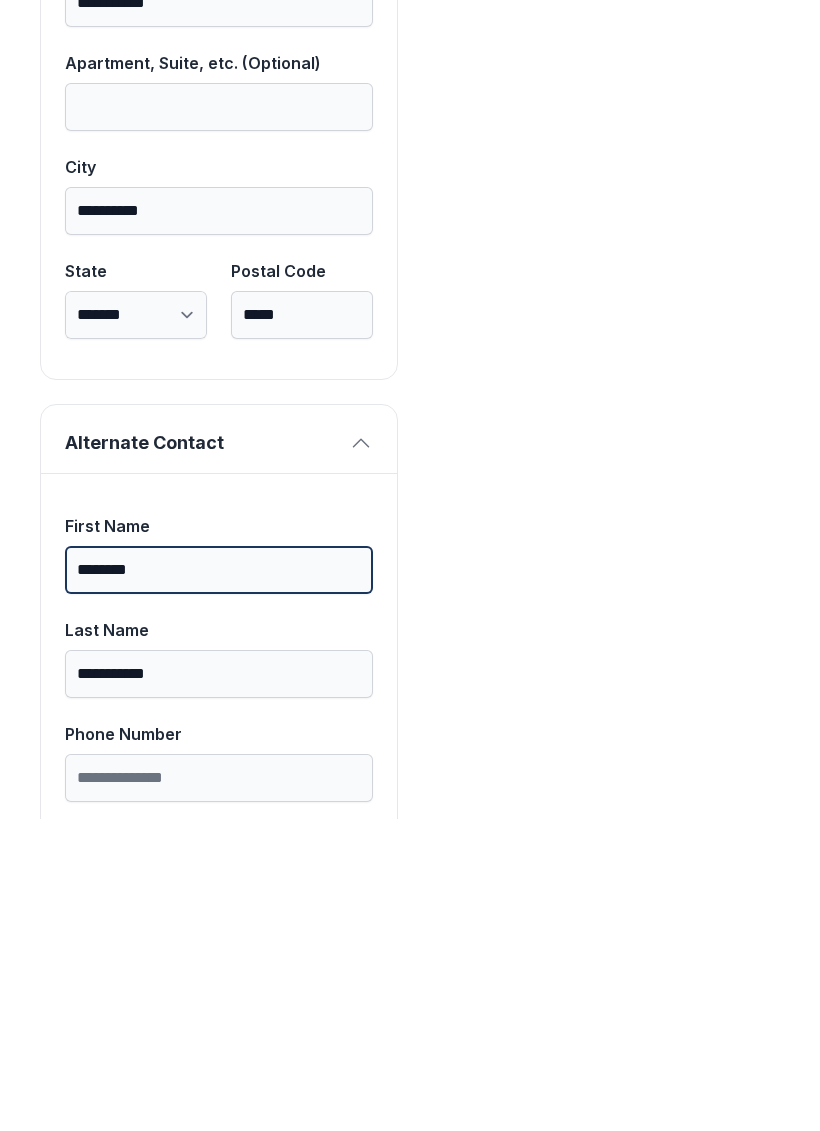 click on "********" at bounding box center (219, 882) 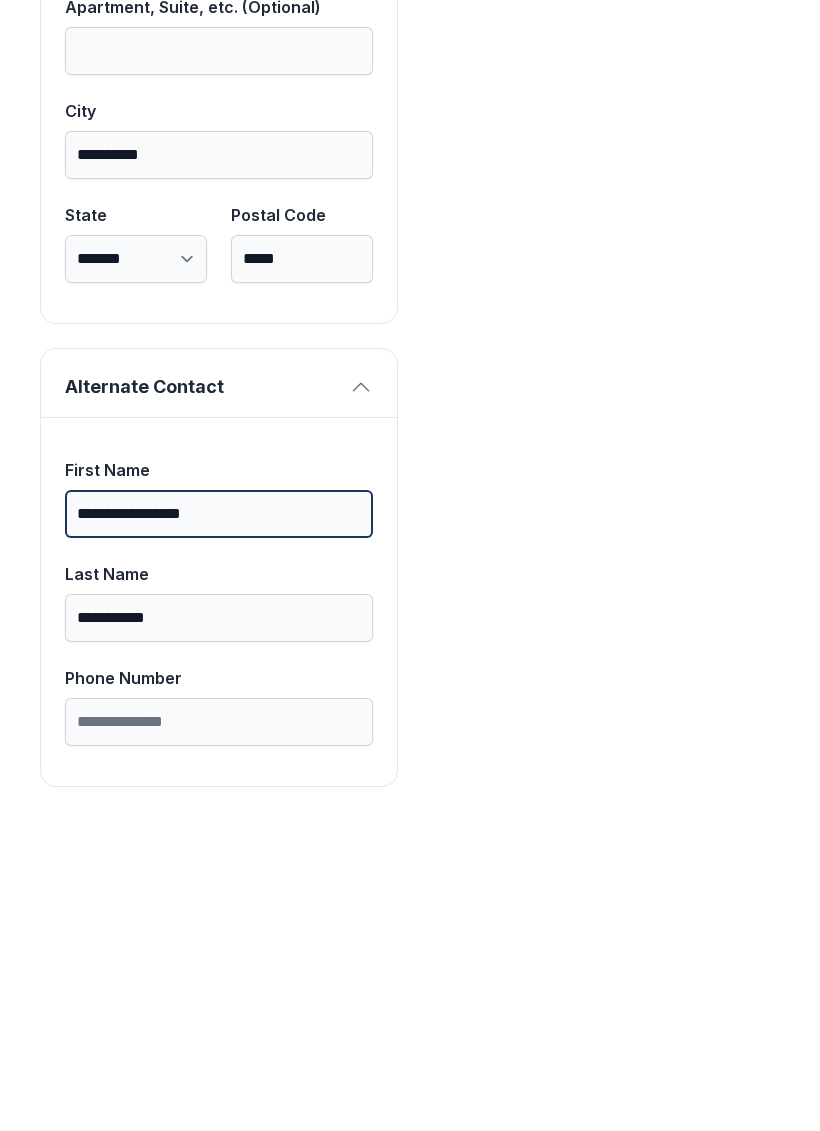 scroll, scrollTop: 1713, scrollLeft: 0, axis: vertical 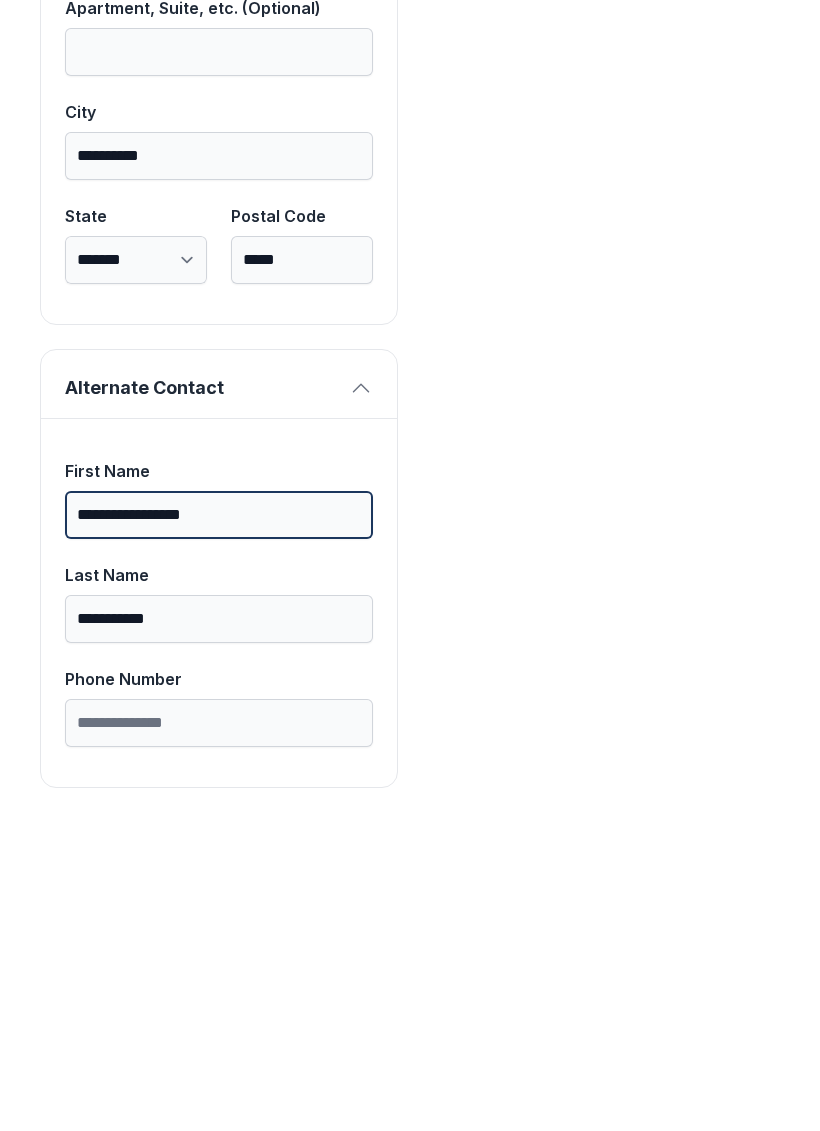 type on "**********" 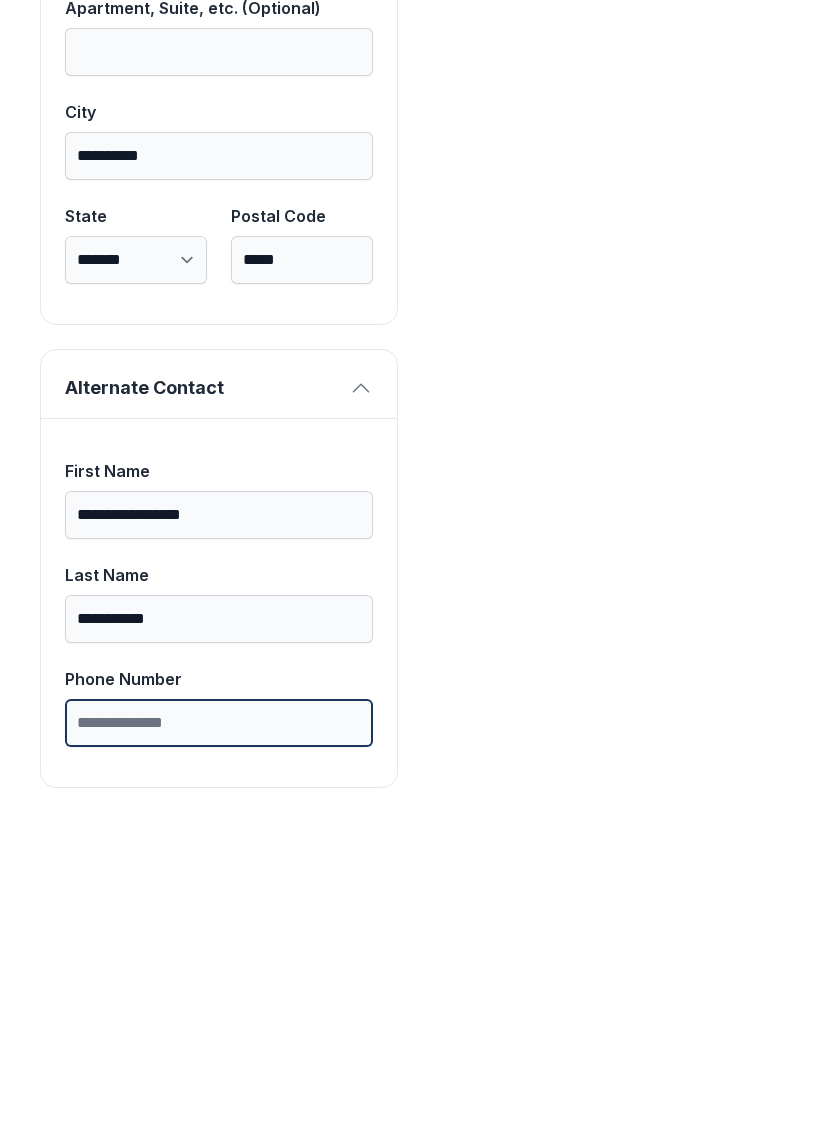 click on "Phone Number" at bounding box center (219, 1035) 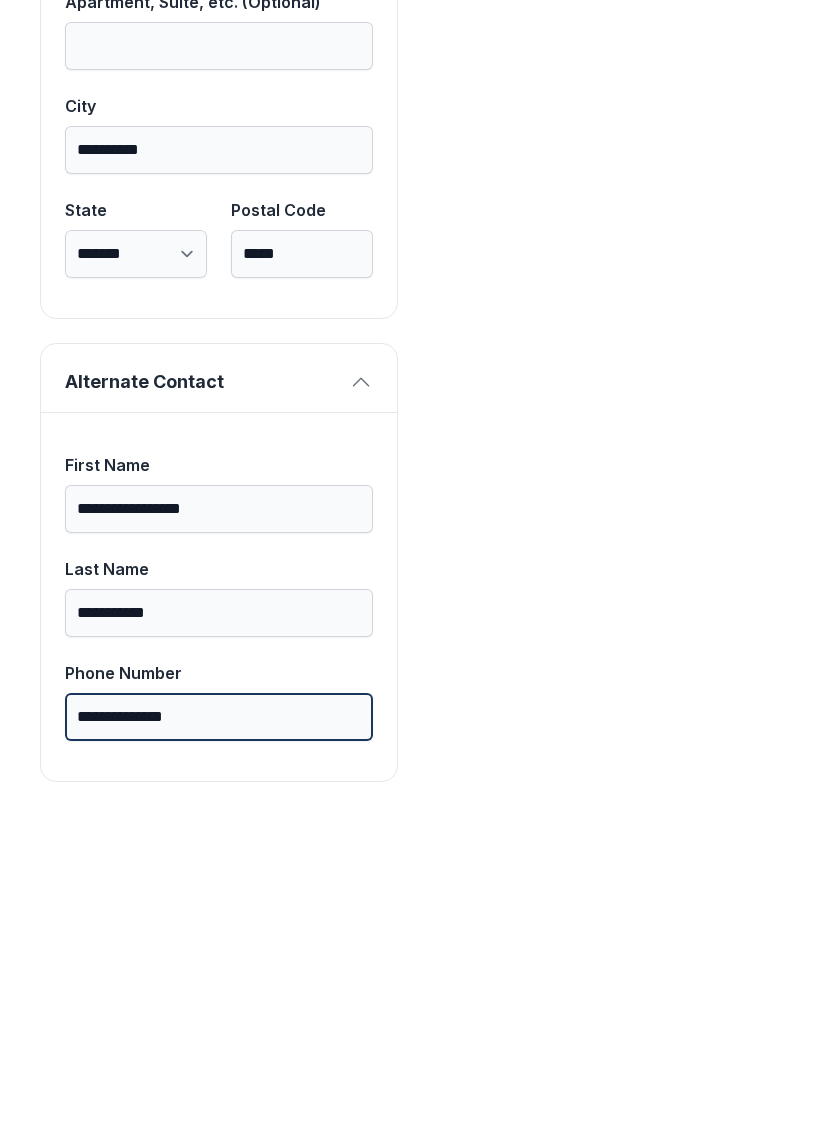 scroll, scrollTop: 1713, scrollLeft: 0, axis: vertical 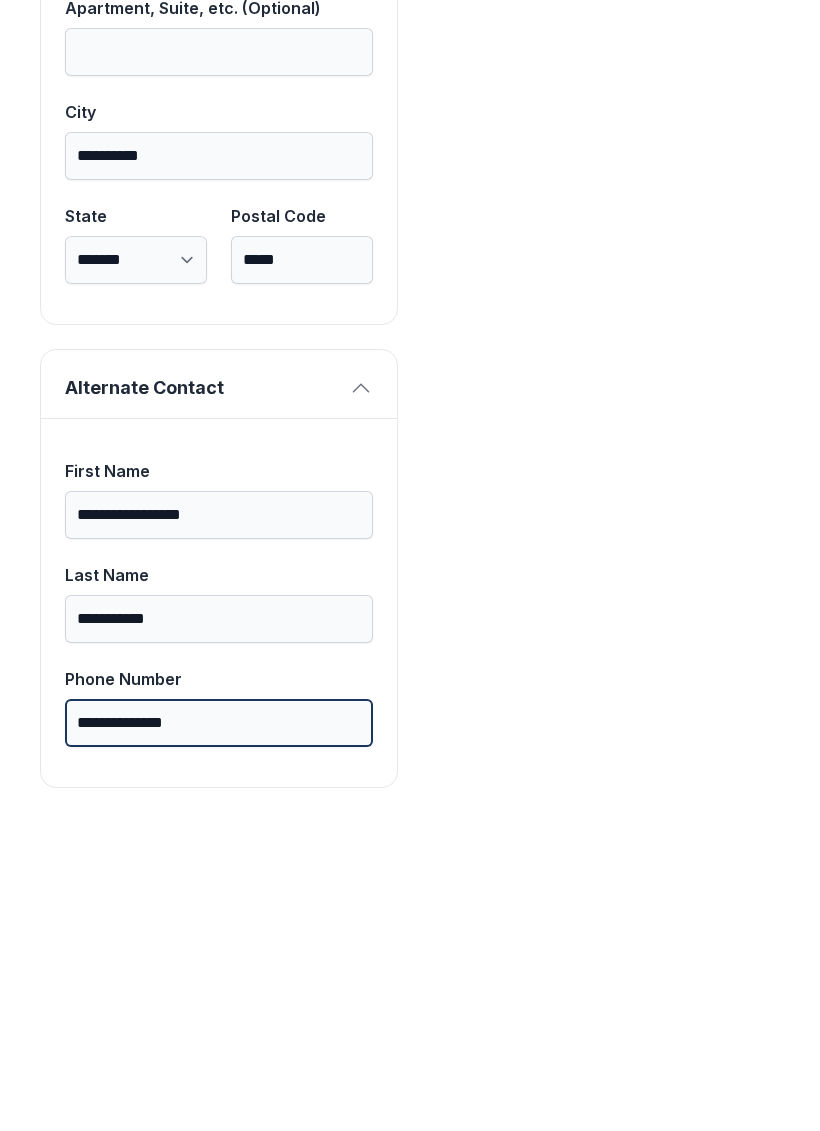 type on "**********" 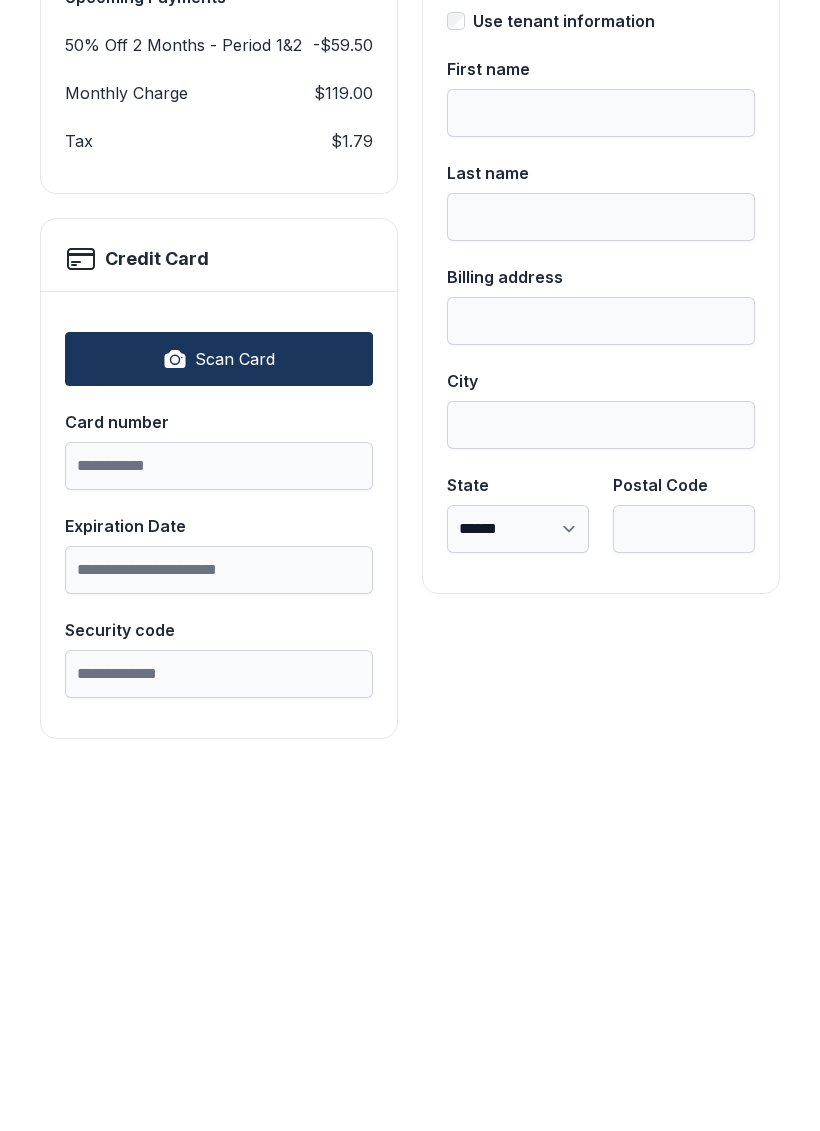 scroll, scrollTop: 0, scrollLeft: 0, axis: both 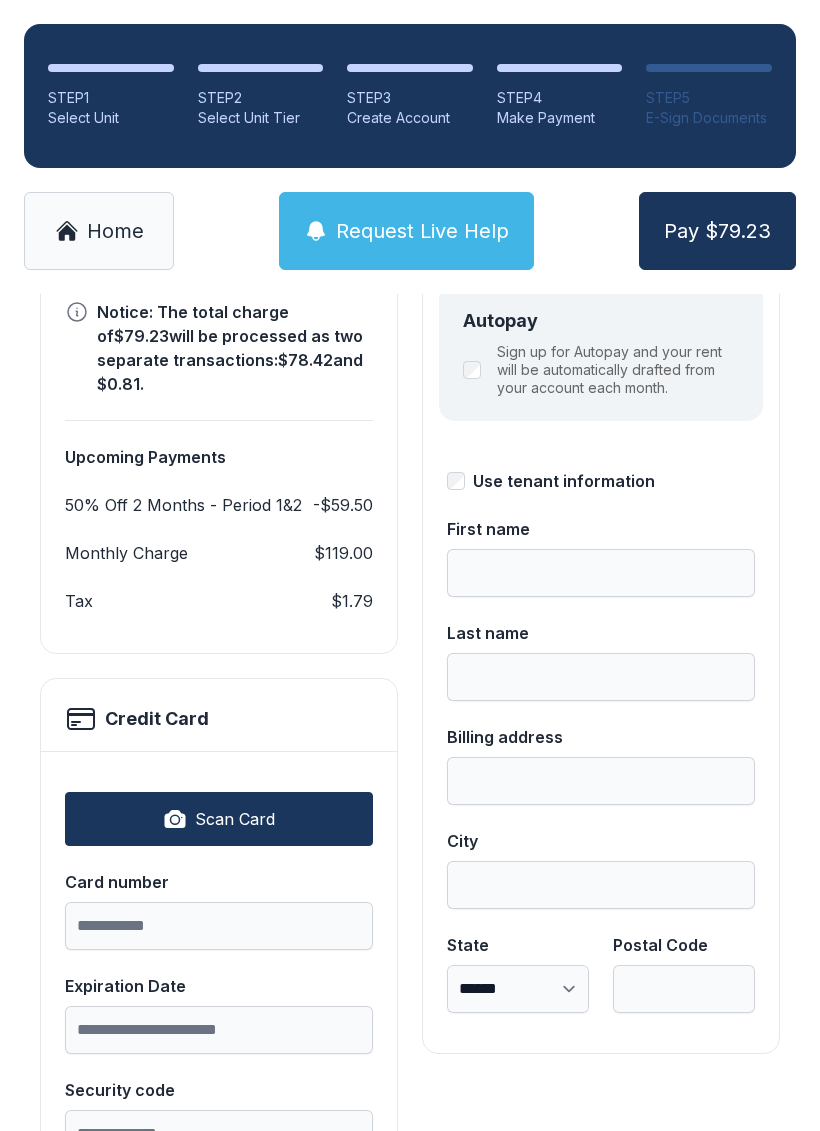 click on "Scan Card" at bounding box center (235, 819) 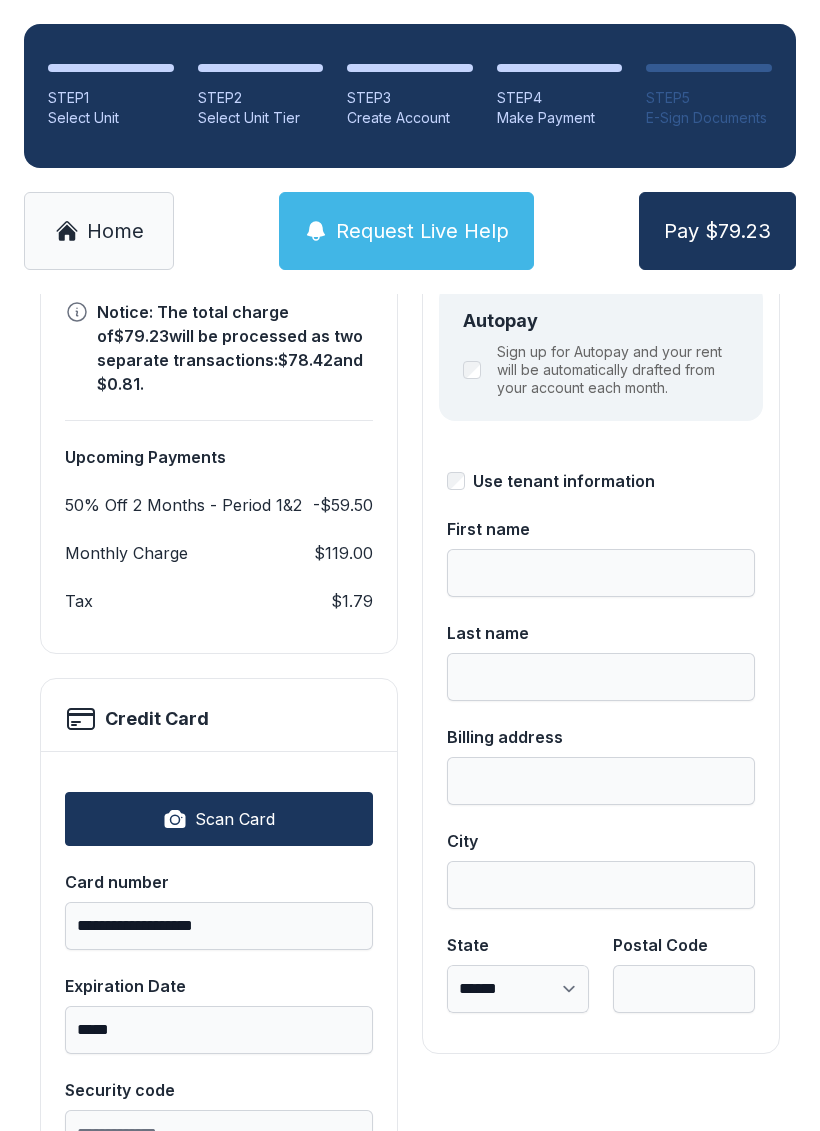 type on "**********" 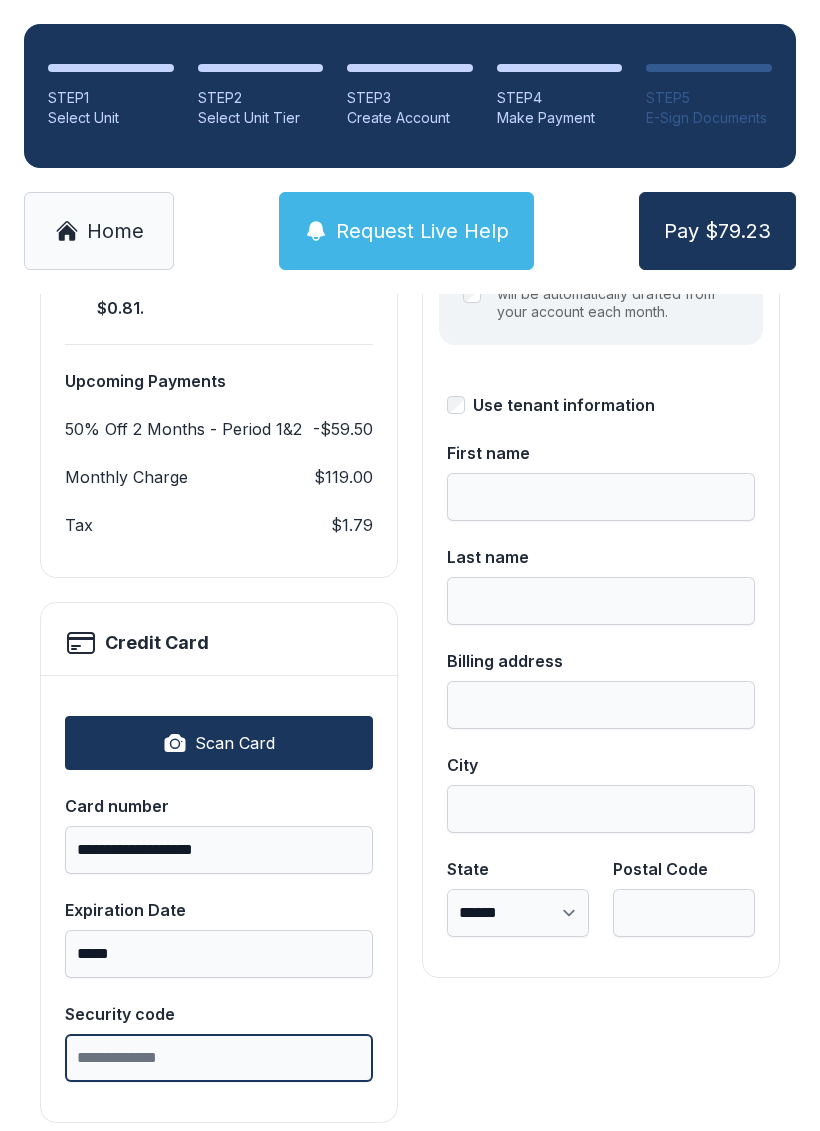 click on "Security code" at bounding box center [219, 1058] 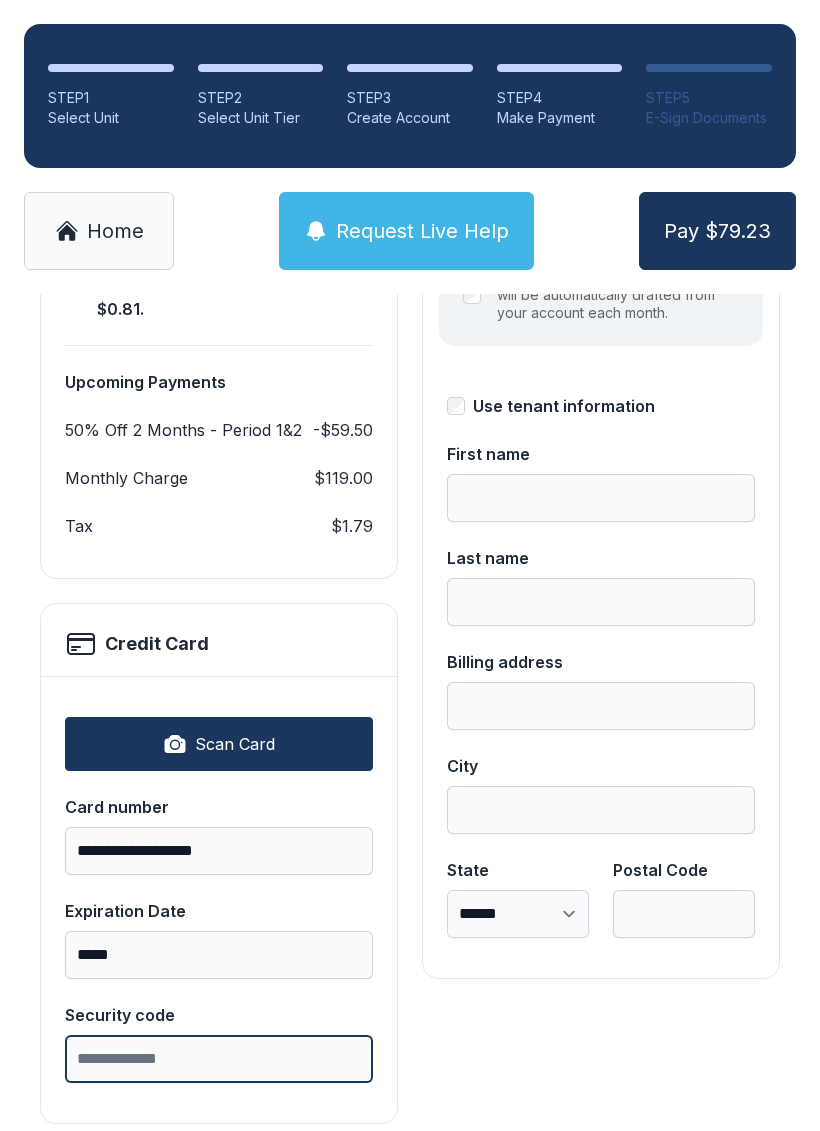 scroll, scrollTop: 49, scrollLeft: 0, axis: vertical 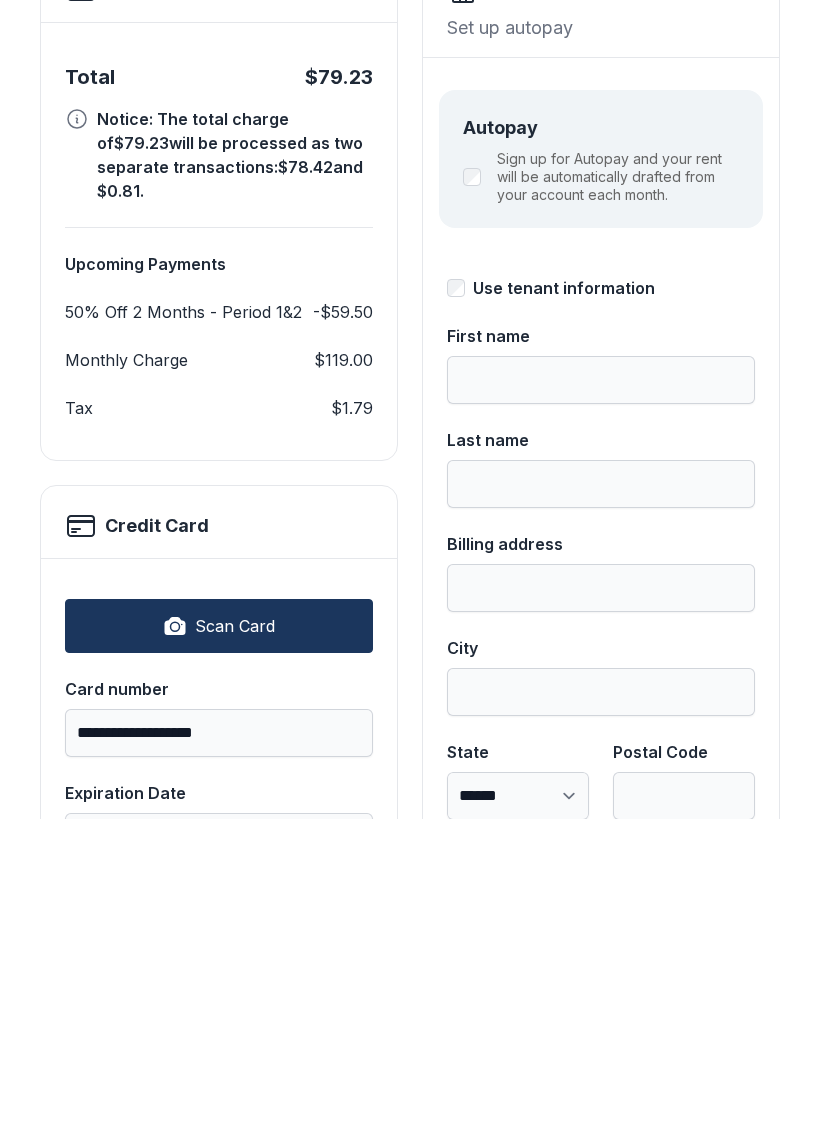 type on "***" 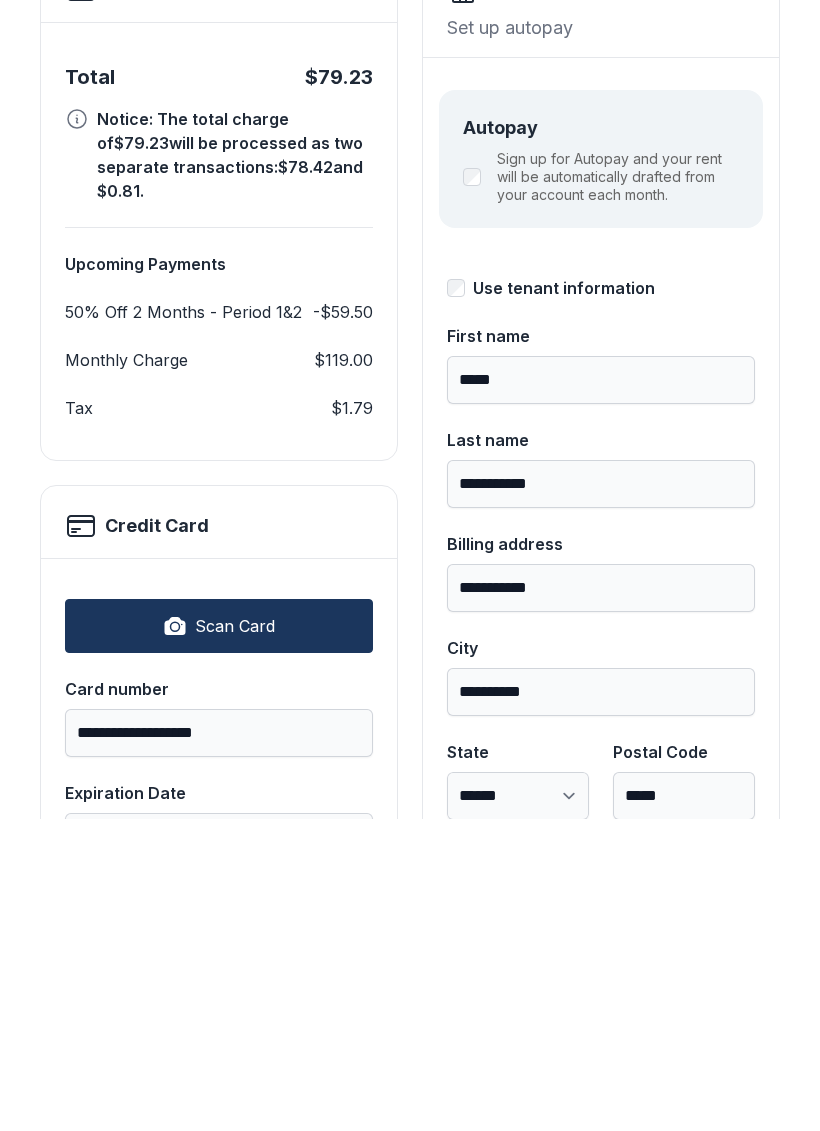 type on "*****" 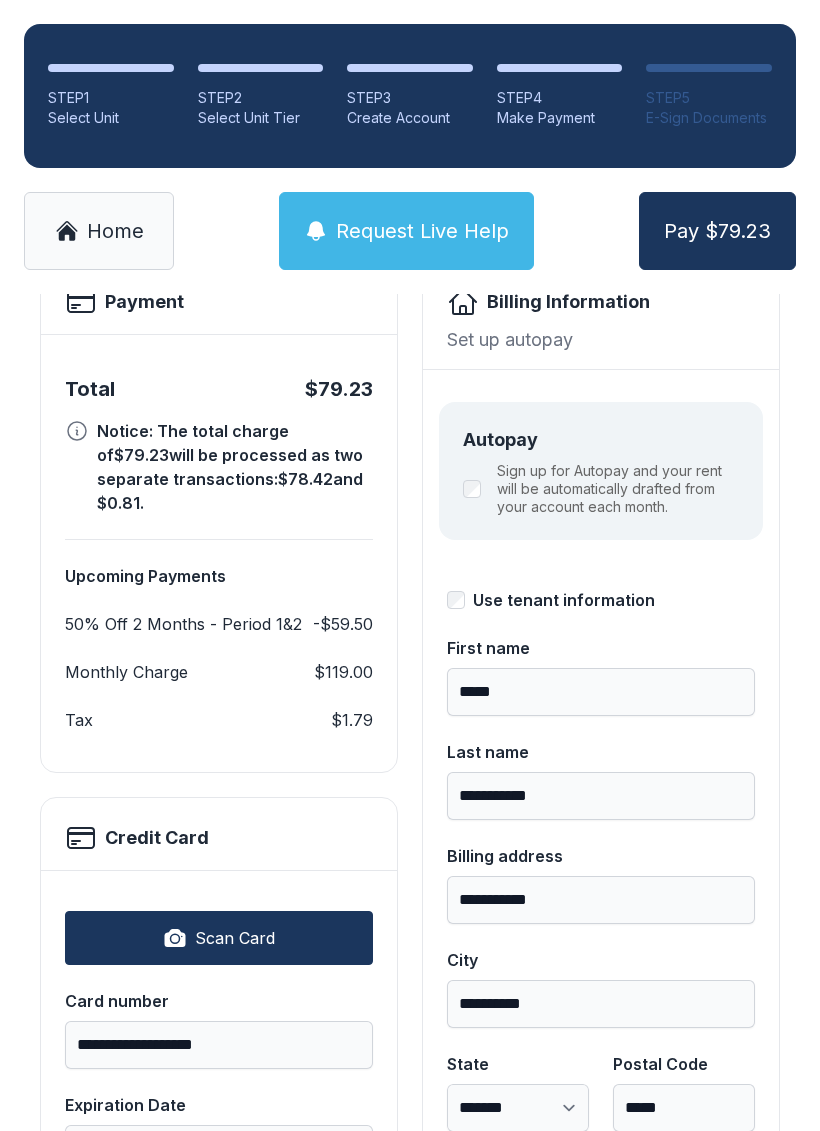 click on "Pay $79.23" at bounding box center (717, 231) 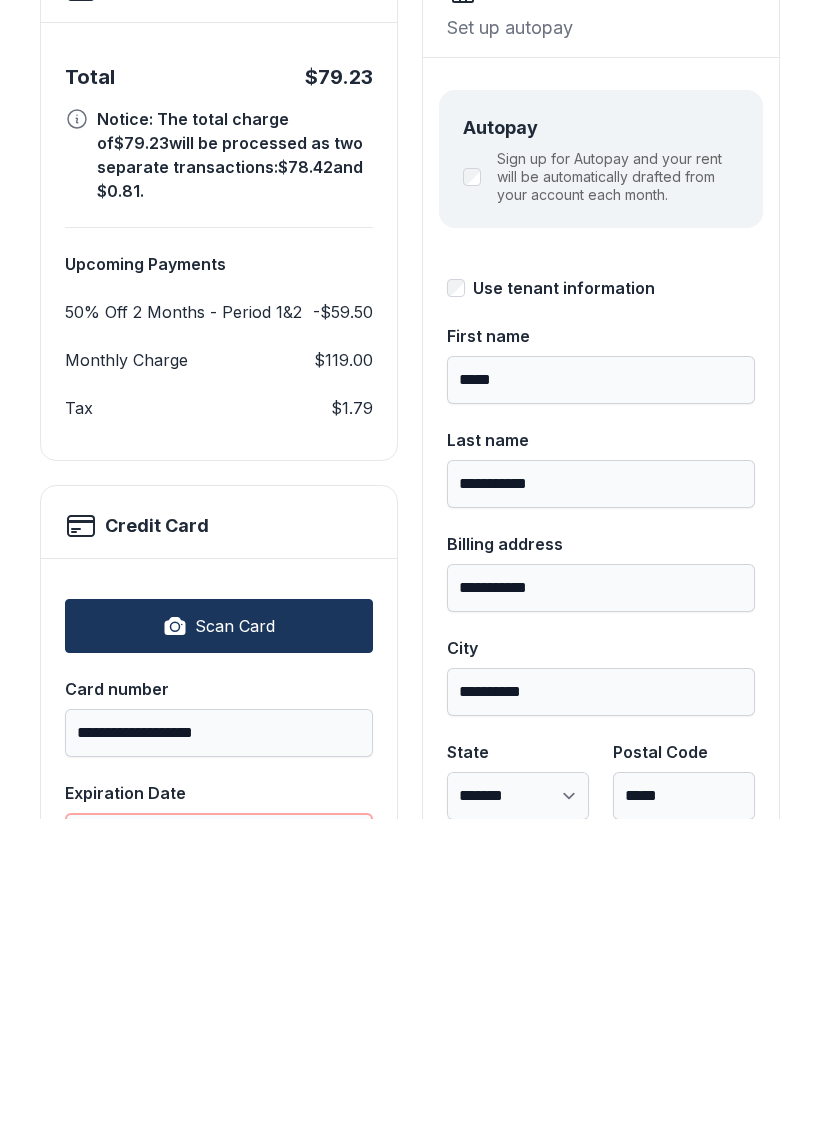 click on "*****" at bounding box center (219, 1149) 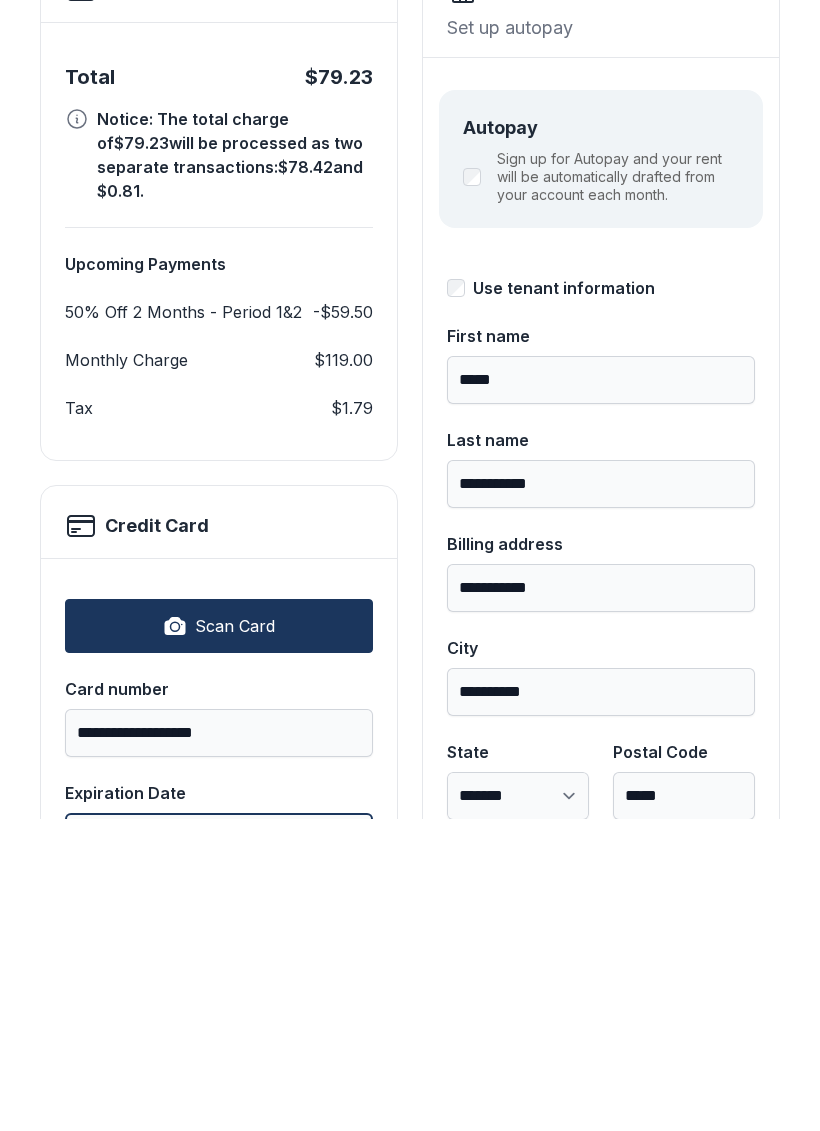 type on "*****" 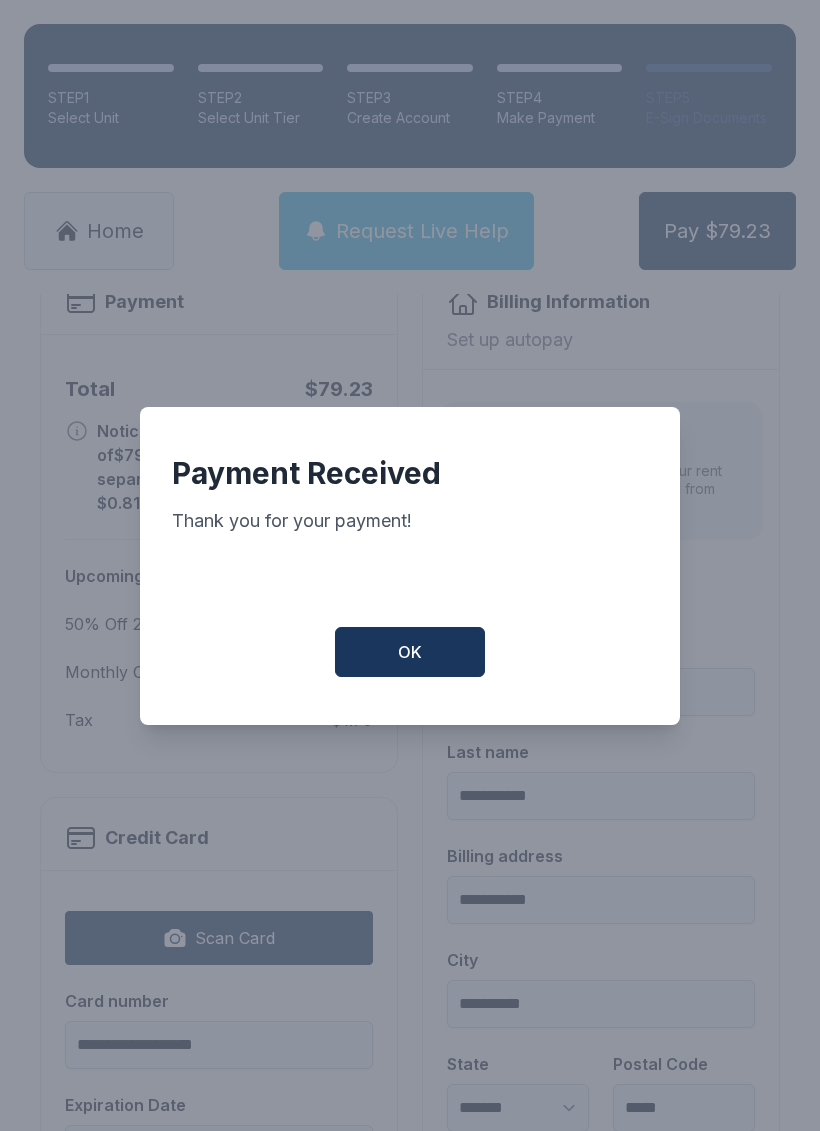 click on "OK" at bounding box center (410, 652) 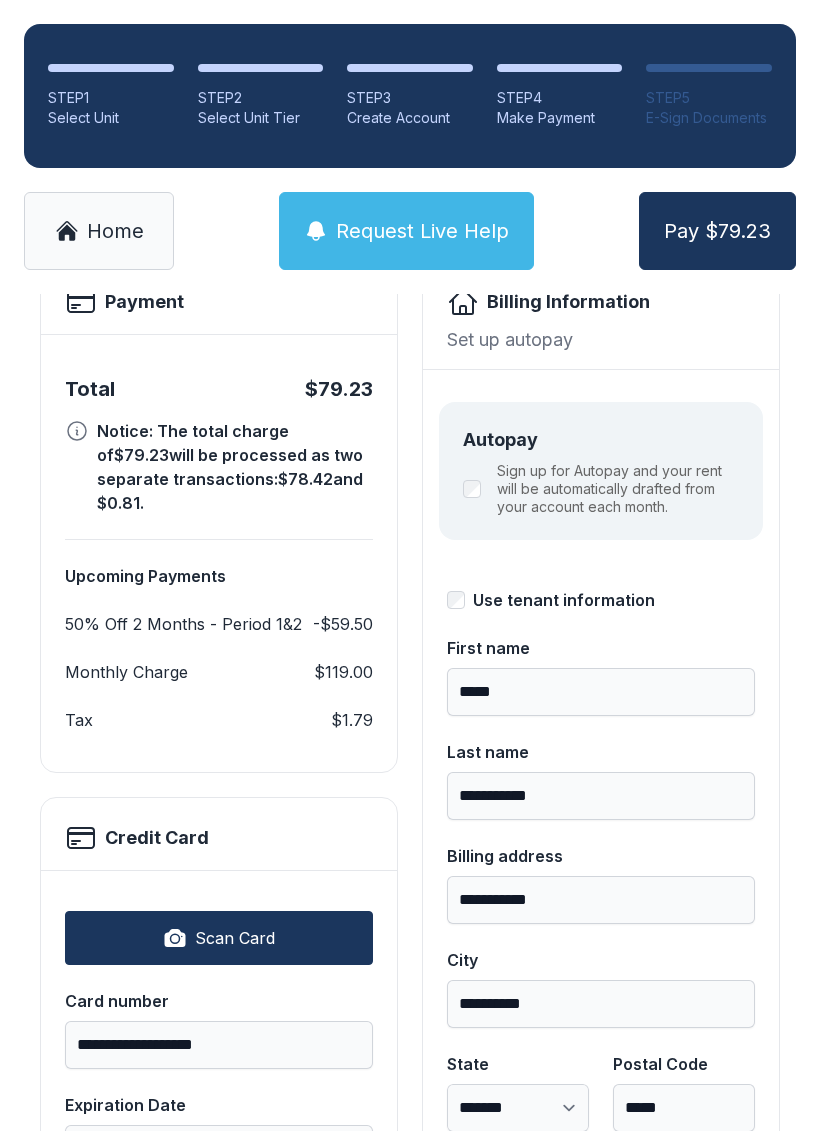 scroll, scrollTop: 0, scrollLeft: 0, axis: both 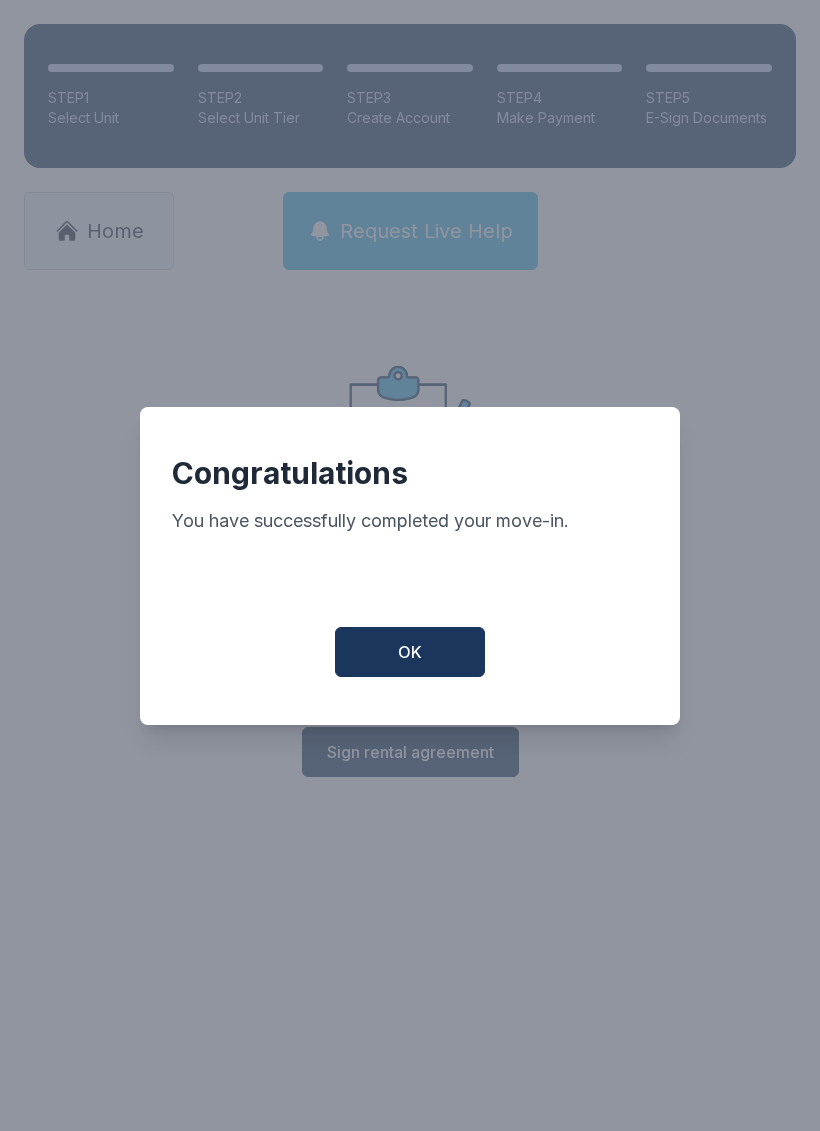 click on "OK" at bounding box center (410, 652) 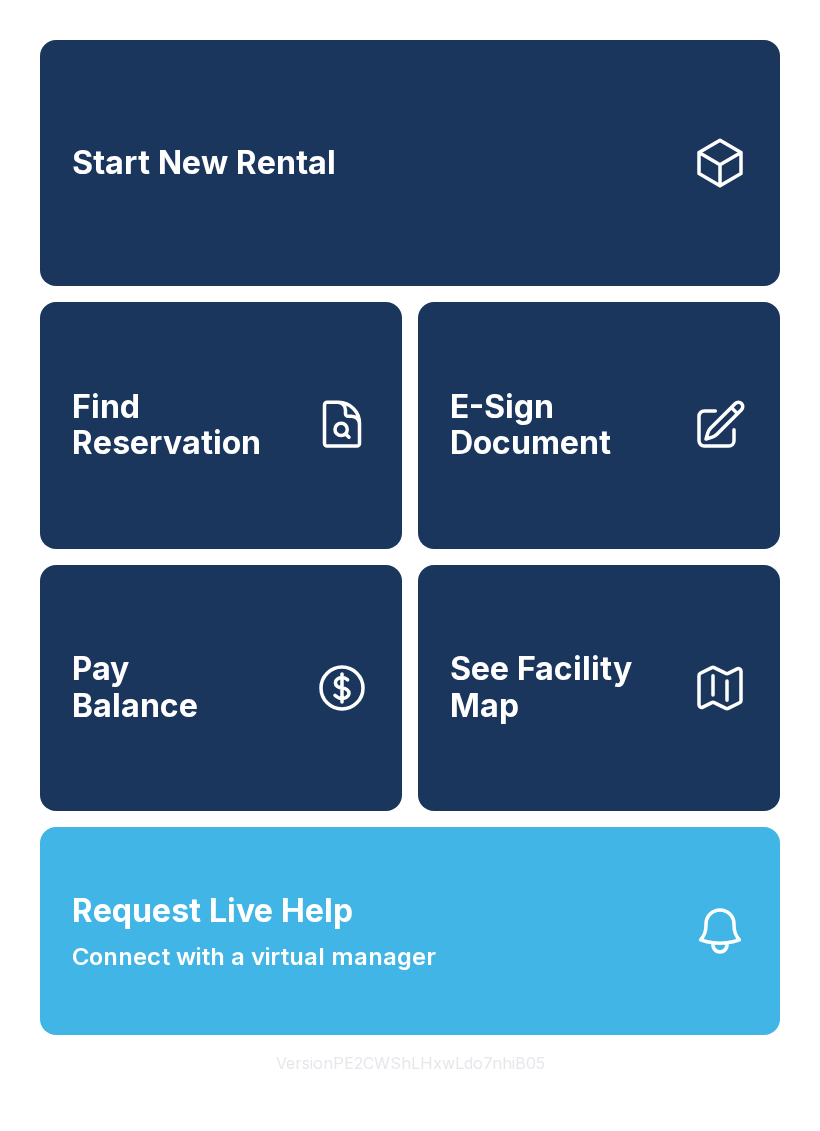 click on "See Facility Map" at bounding box center (599, 688) 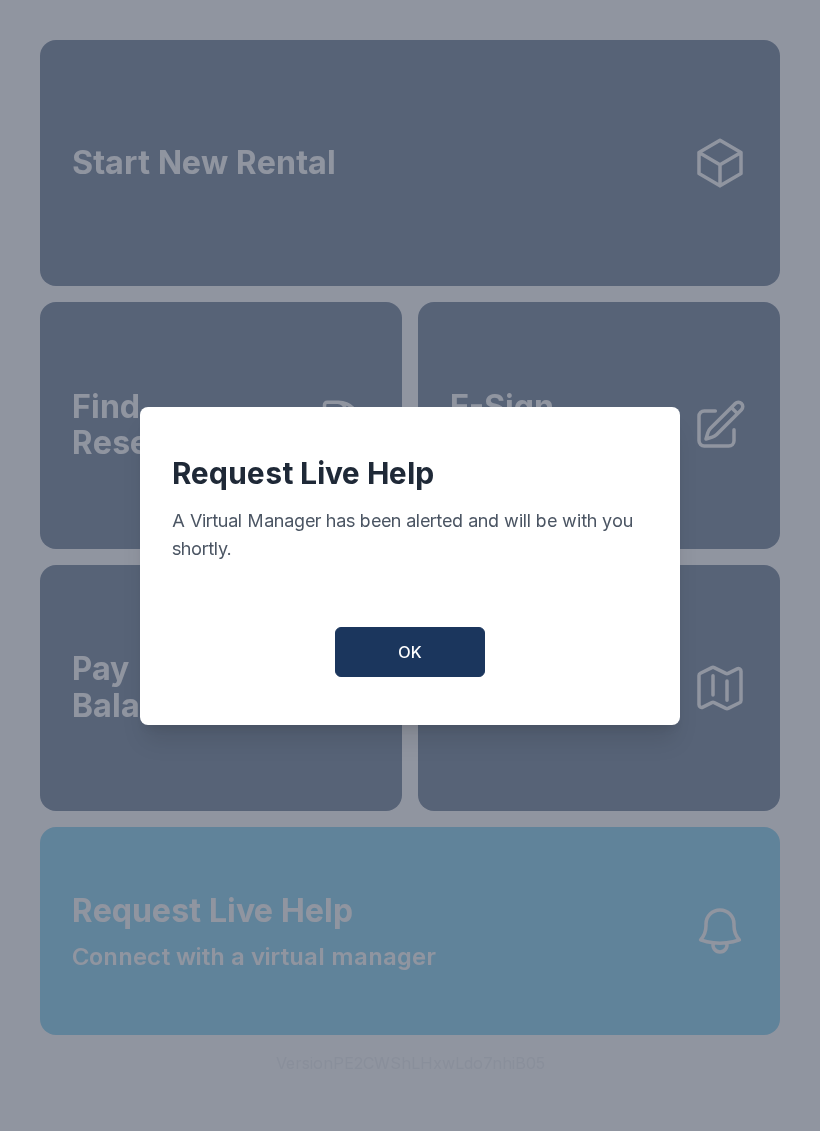 click on "OK" at bounding box center [410, 652] 